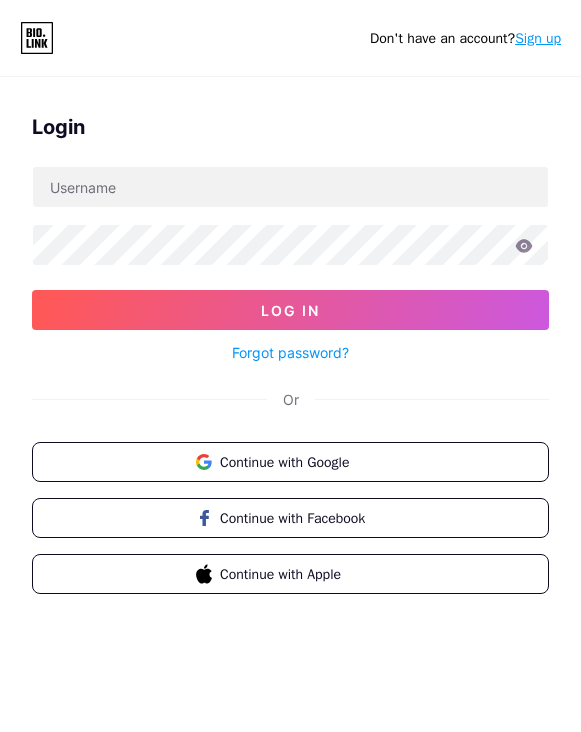 scroll, scrollTop: 0, scrollLeft: 0, axis: both 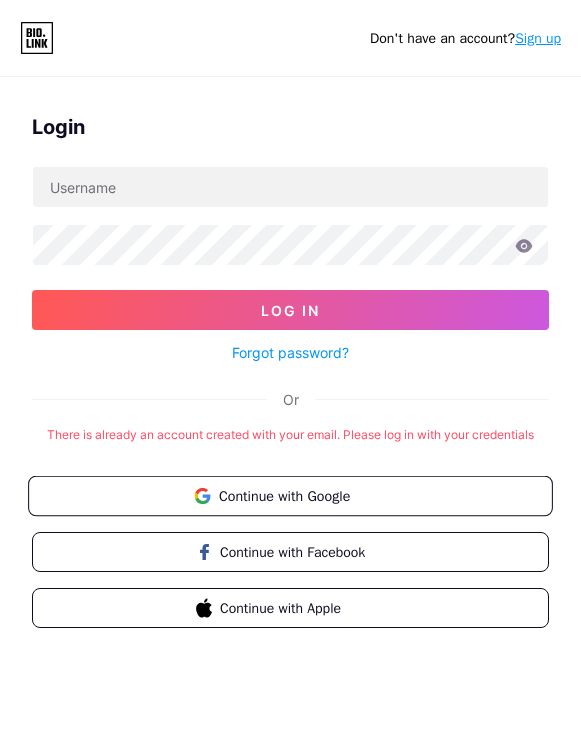 click on "Continue with Google" at bounding box center [302, 495] 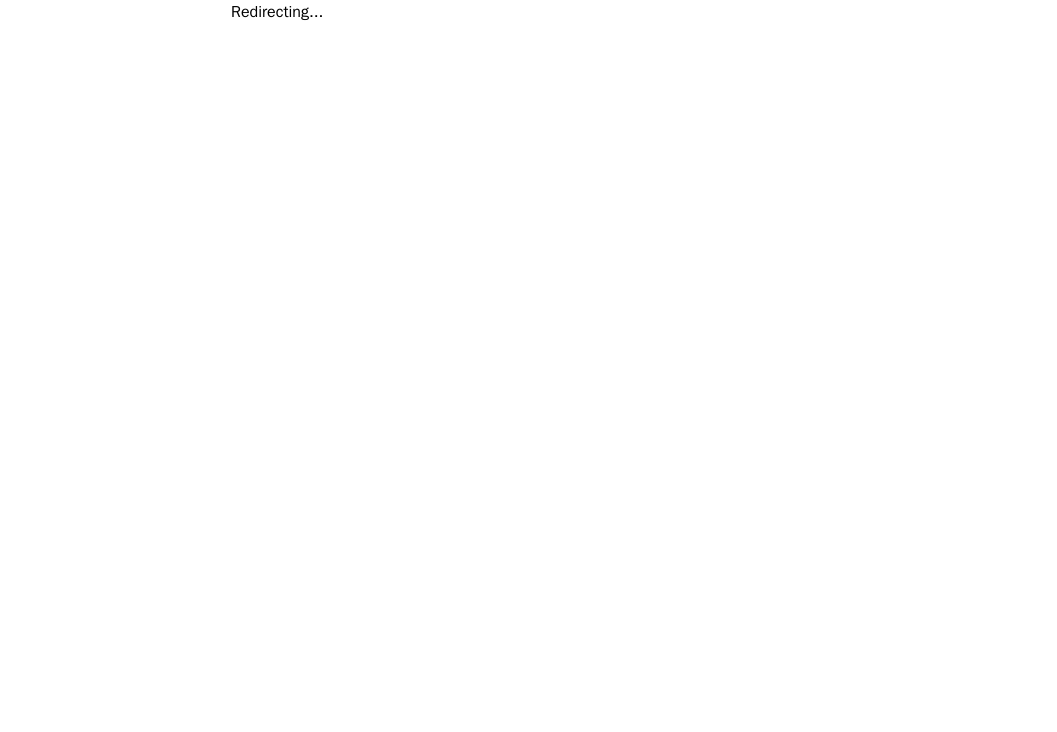 scroll, scrollTop: 0, scrollLeft: 0, axis: both 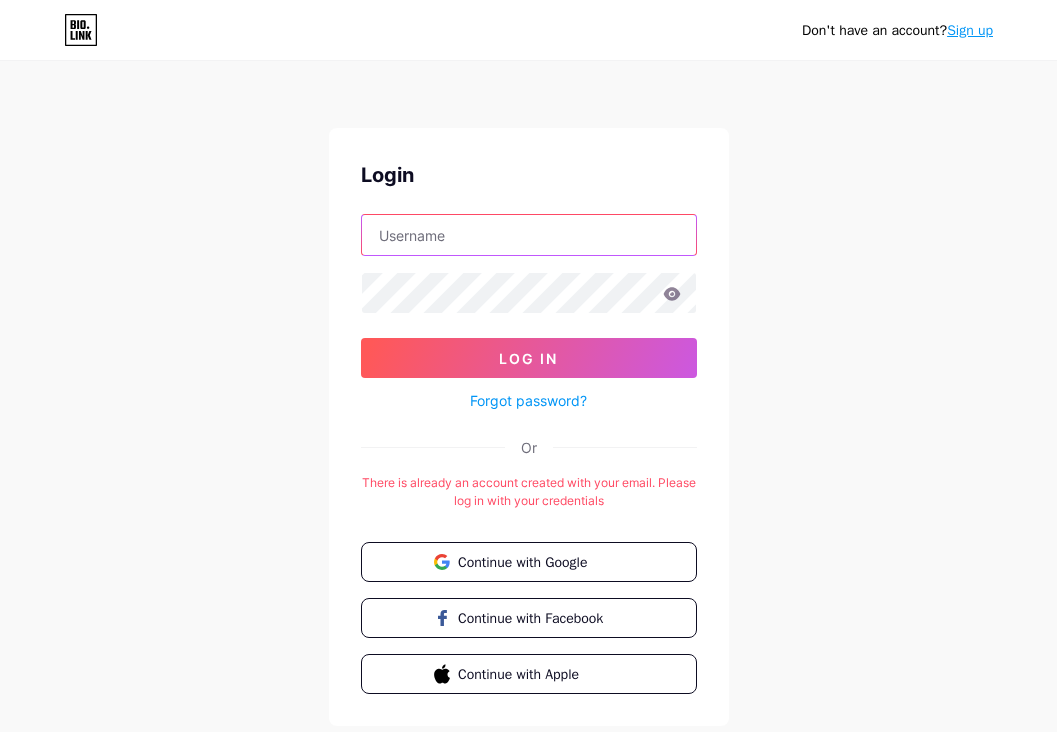 click at bounding box center [529, 235] 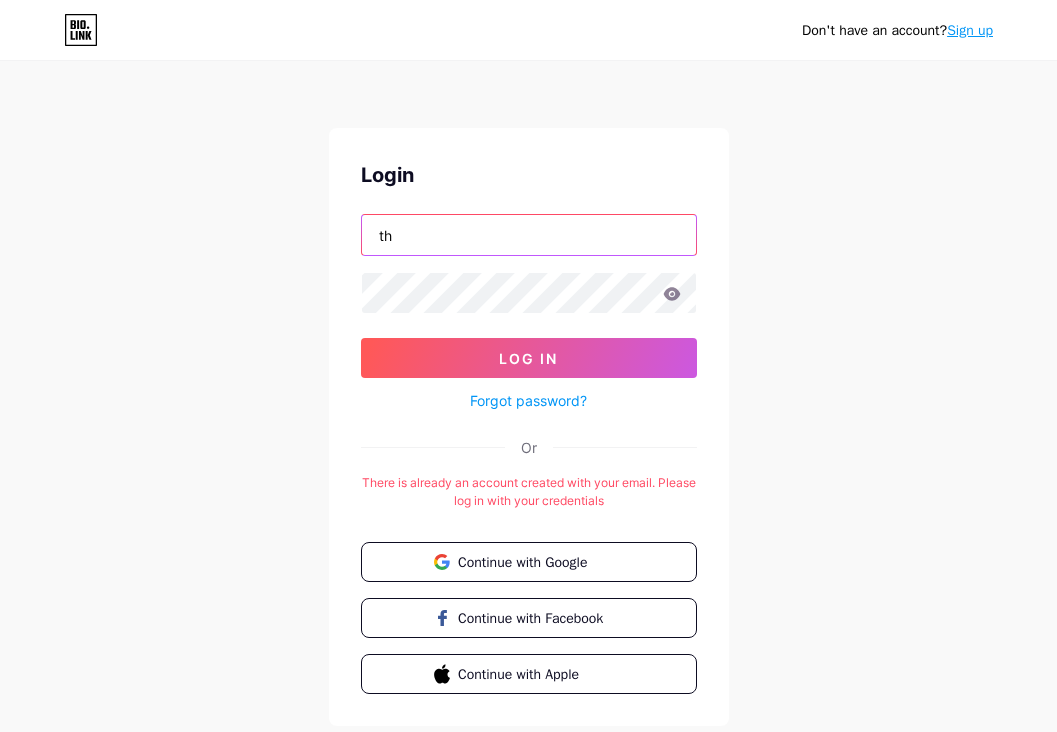 type on "t" 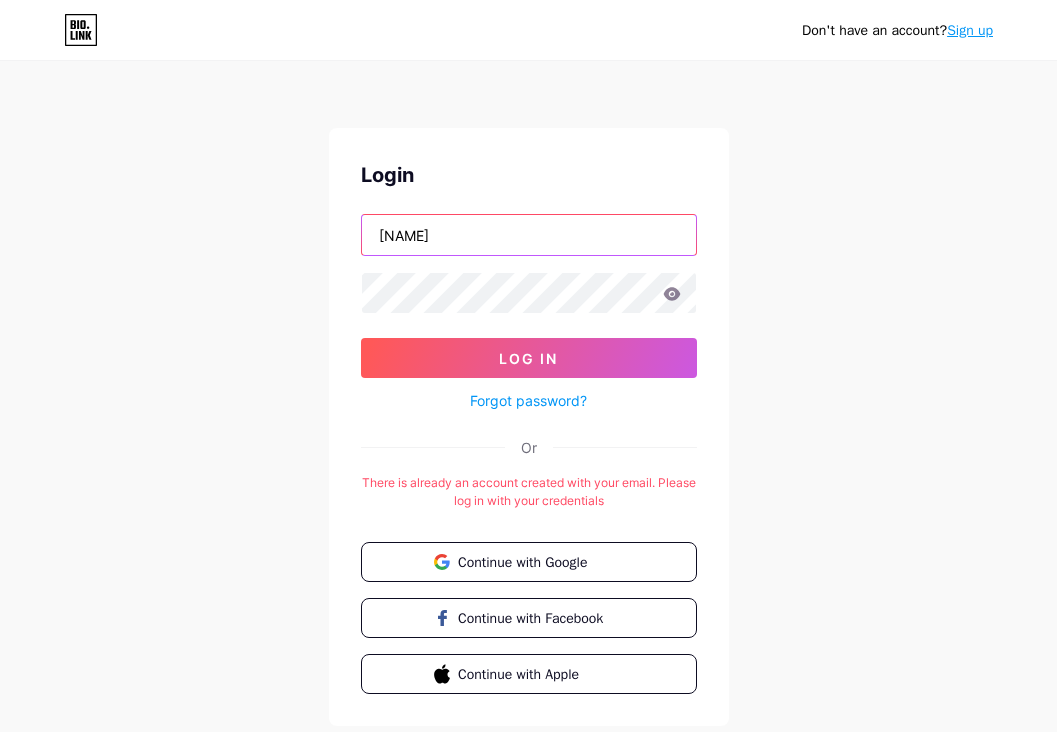 type on "[USERNAME]" 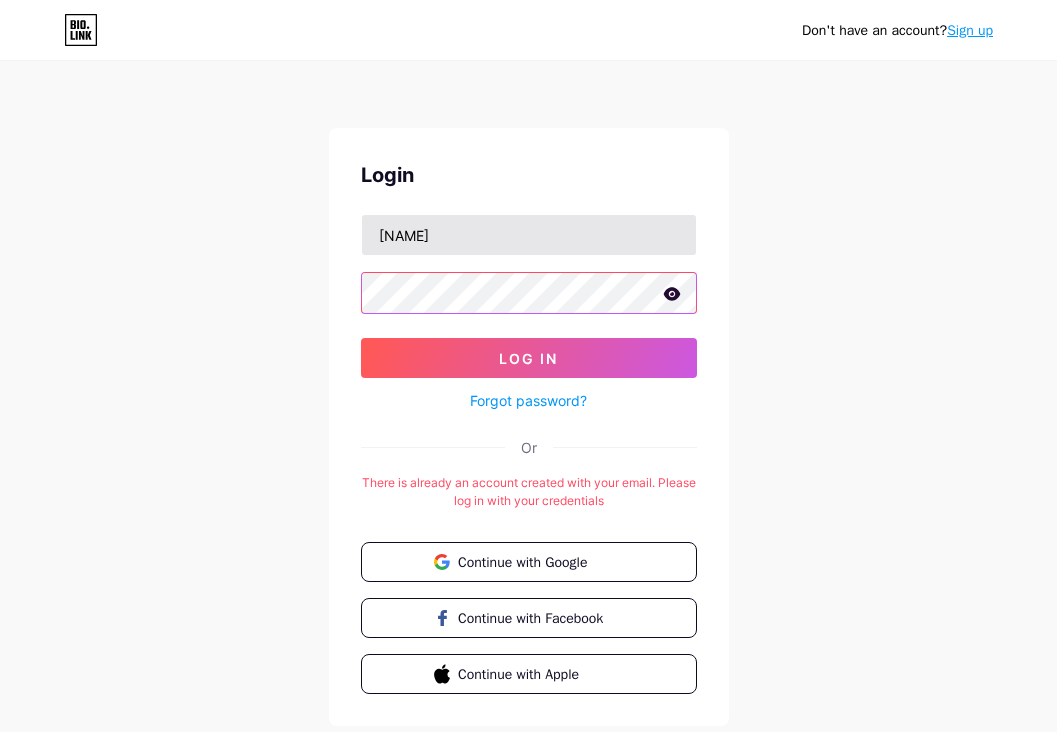 click on "Log In" at bounding box center (529, 358) 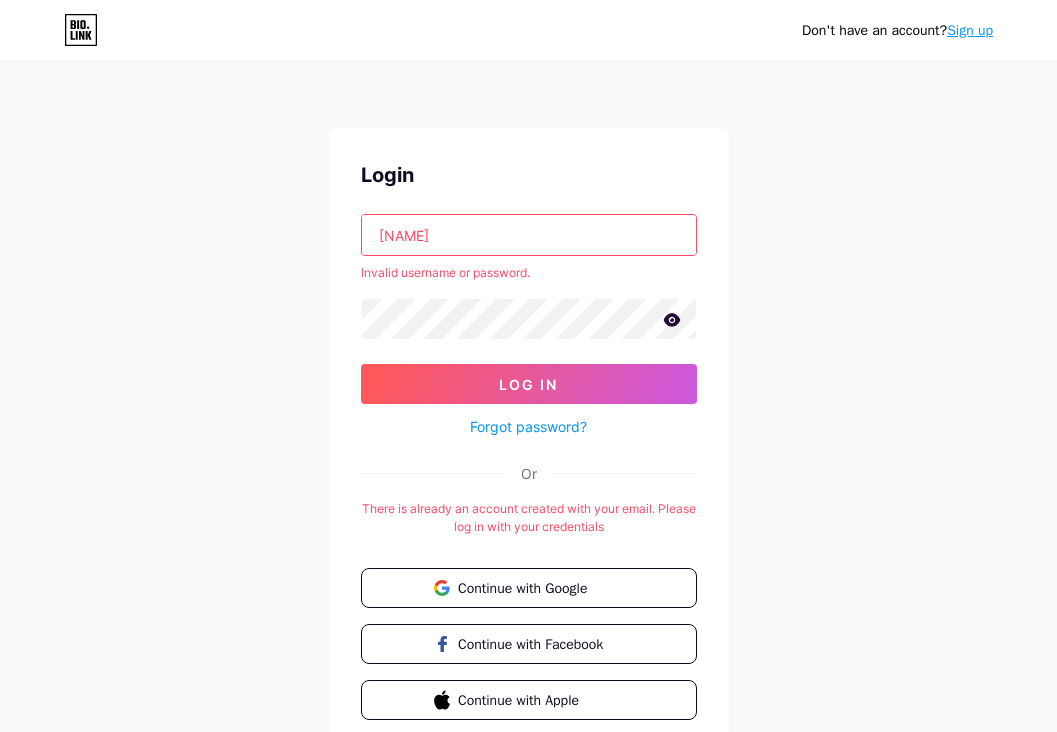 click on "Forgot password?" at bounding box center (528, 426) 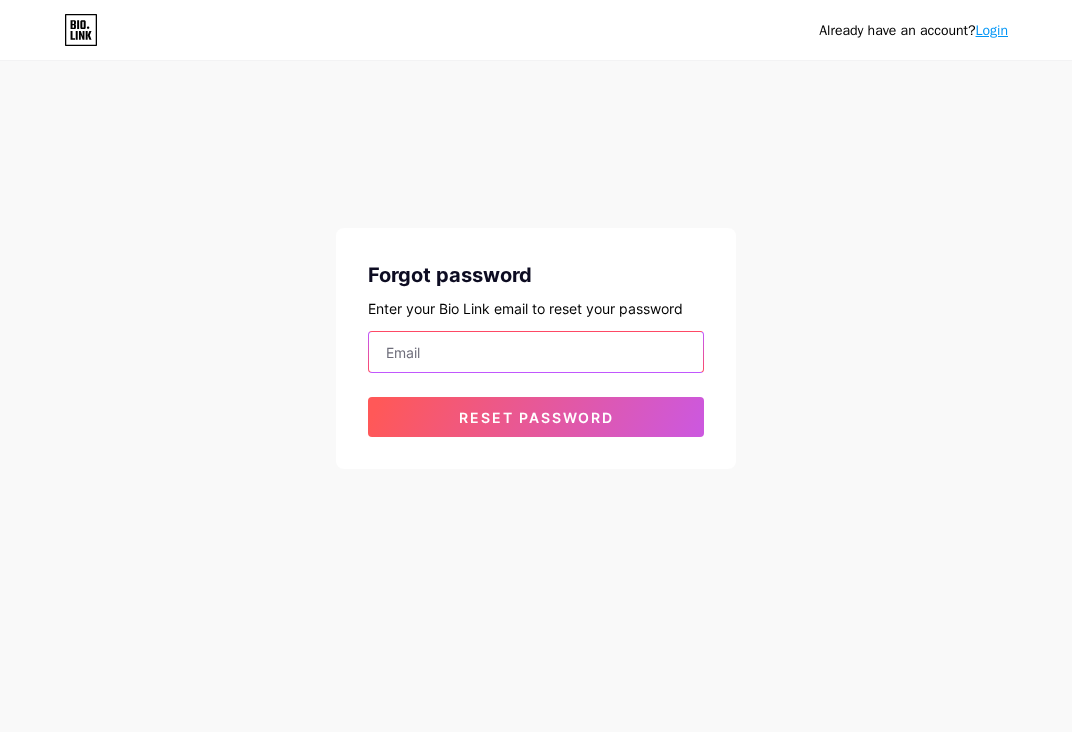 click at bounding box center [536, 352] 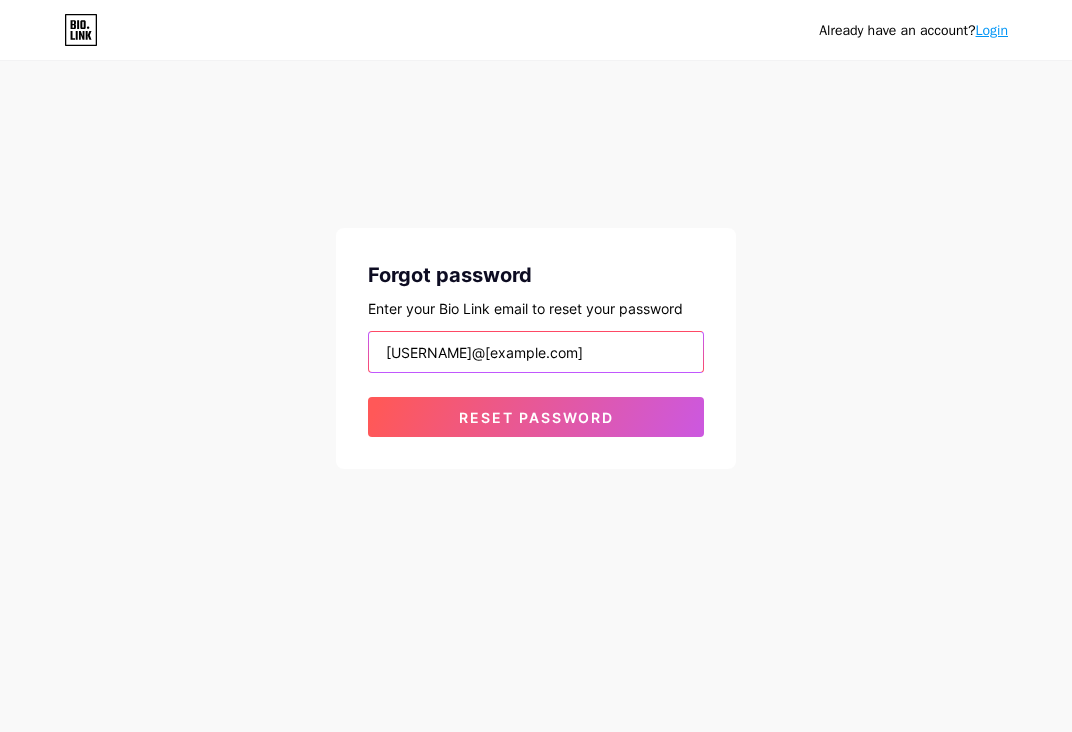 drag, startPoint x: 474, startPoint y: 348, endPoint x: 452, endPoint y: 349, distance: 22.022715 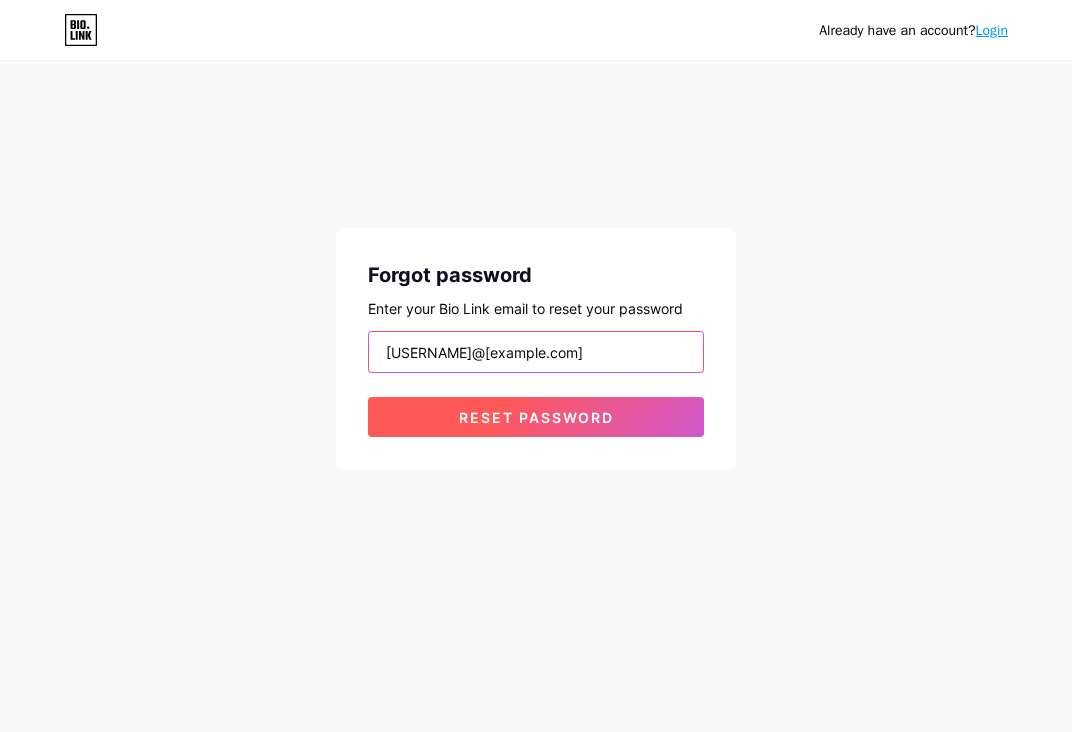 type on "[EMAIL]" 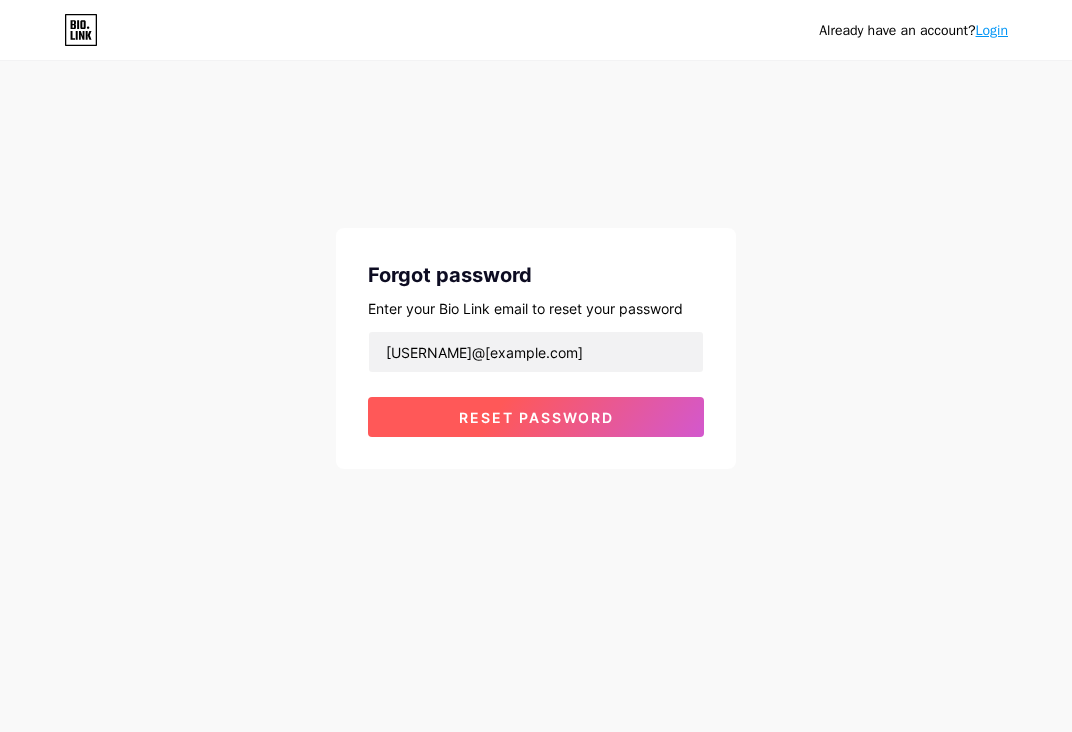 click on "Reset password" at bounding box center [536, 417] 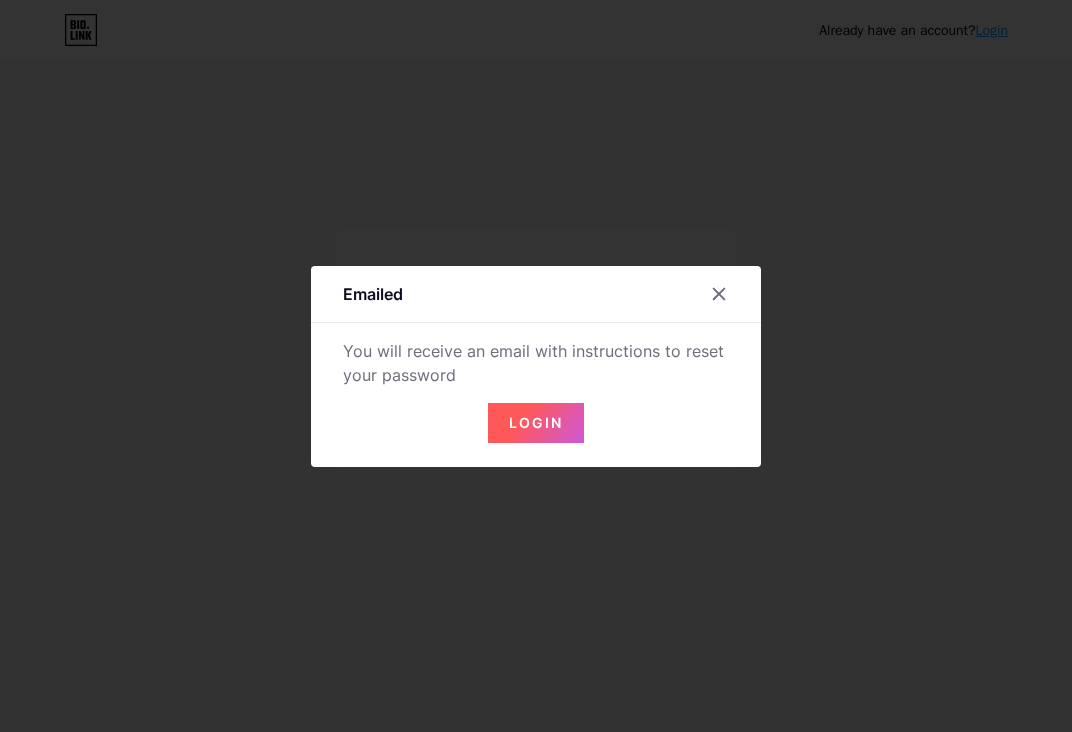 click on "Login" at bounding box center [536, 422] 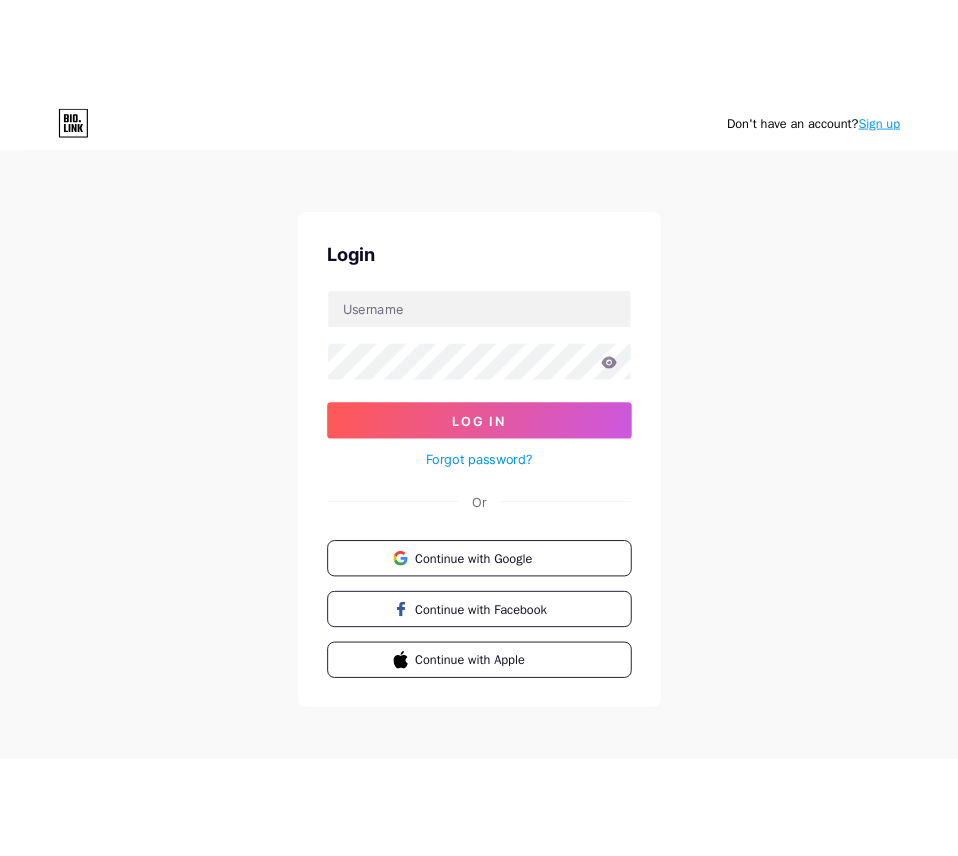 scroll, scrollTop: 0, scrollLeft: 0, axis: both 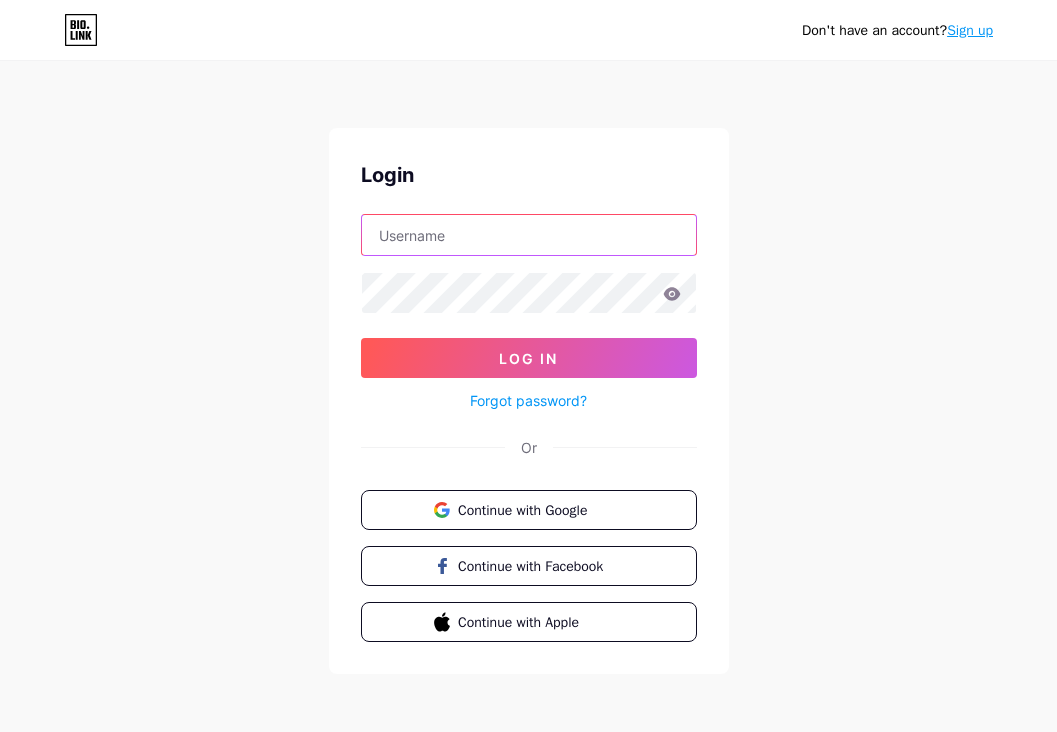 click at bounding box center [529, 235] 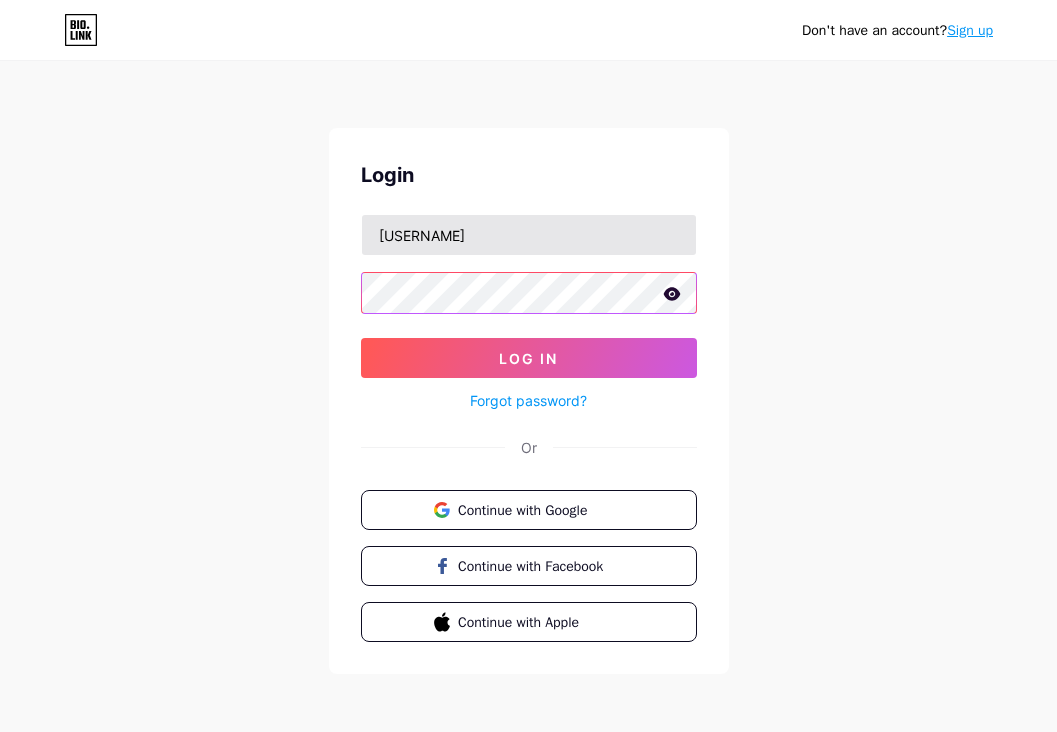 click on "Log In" at bounding box center [529, 358] 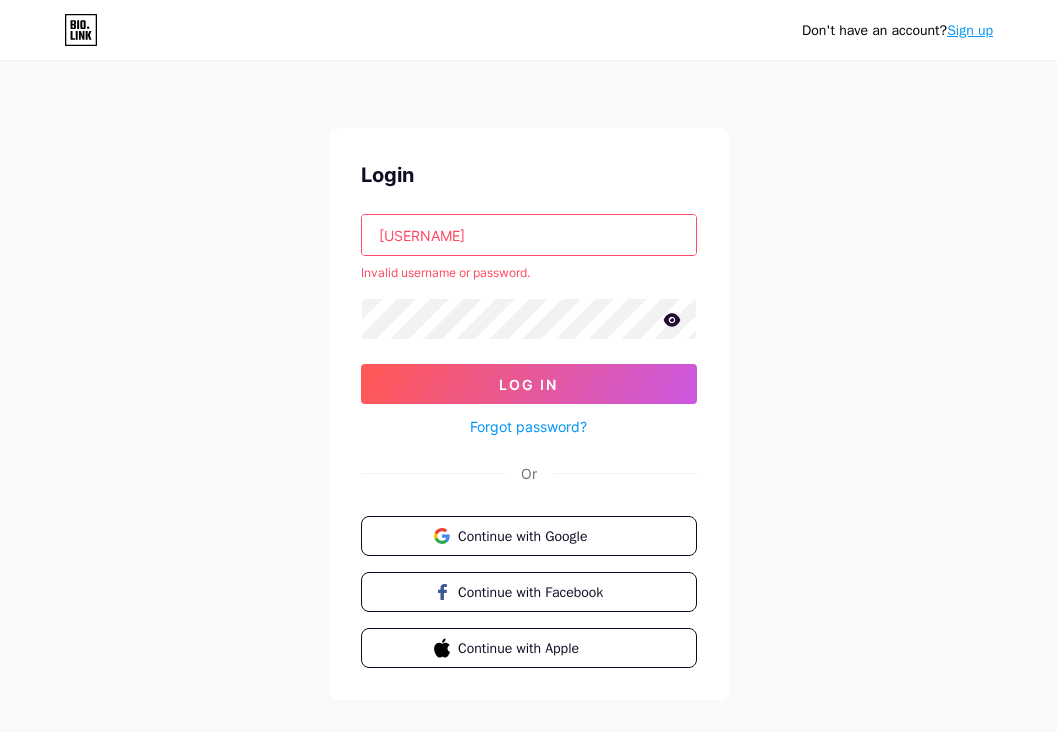 drag, startPoint x: 517, startPoint y: 247, endPoint x: 265, endPoint y: 222, distance: 253.23705 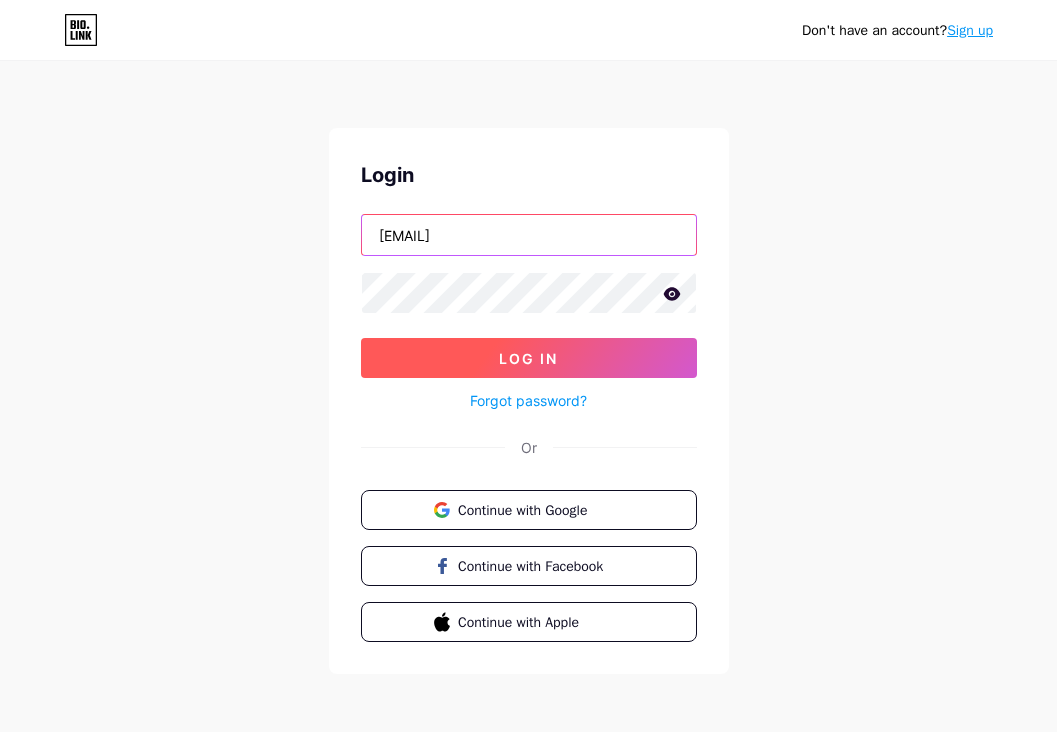 type on "[EMAIL]" 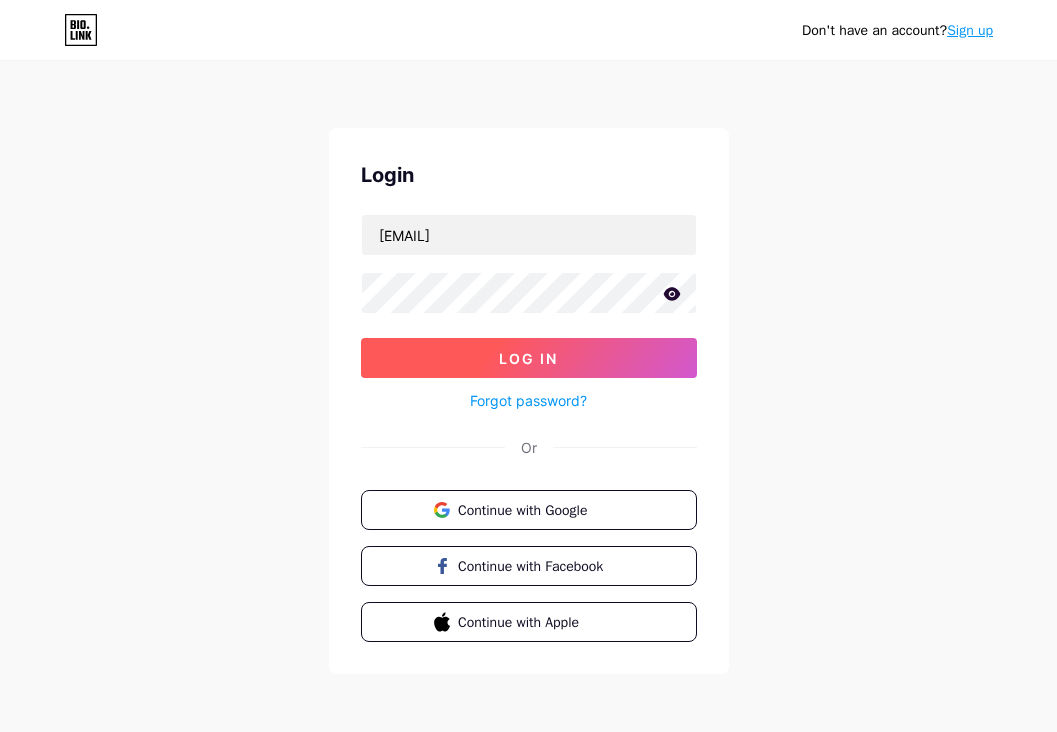 click on "Log In" at bounding box center [529, 358] 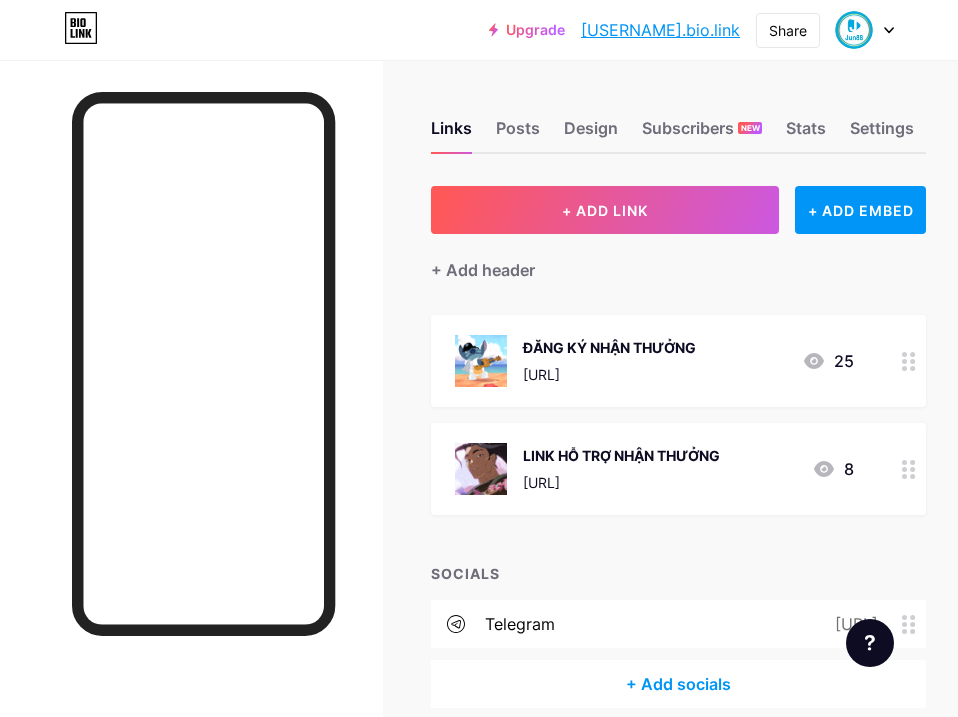 click at bounding box center [909, 361] 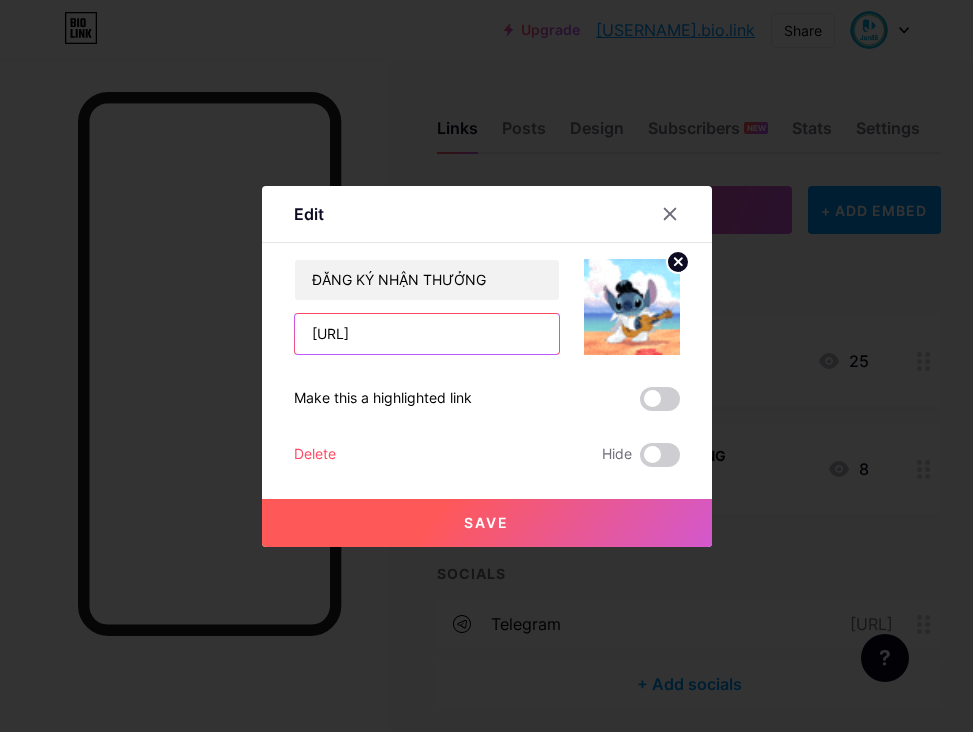 click on "[URL]" at bounding box center (427, 334) 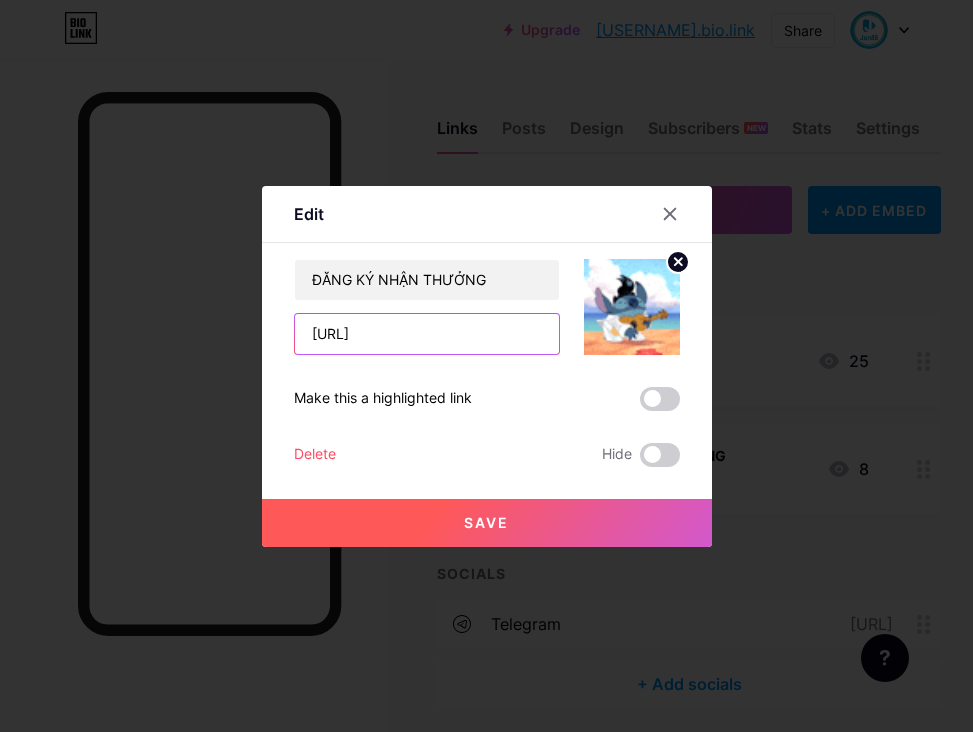 click on "[URL]" at bounding box center [427, 334] 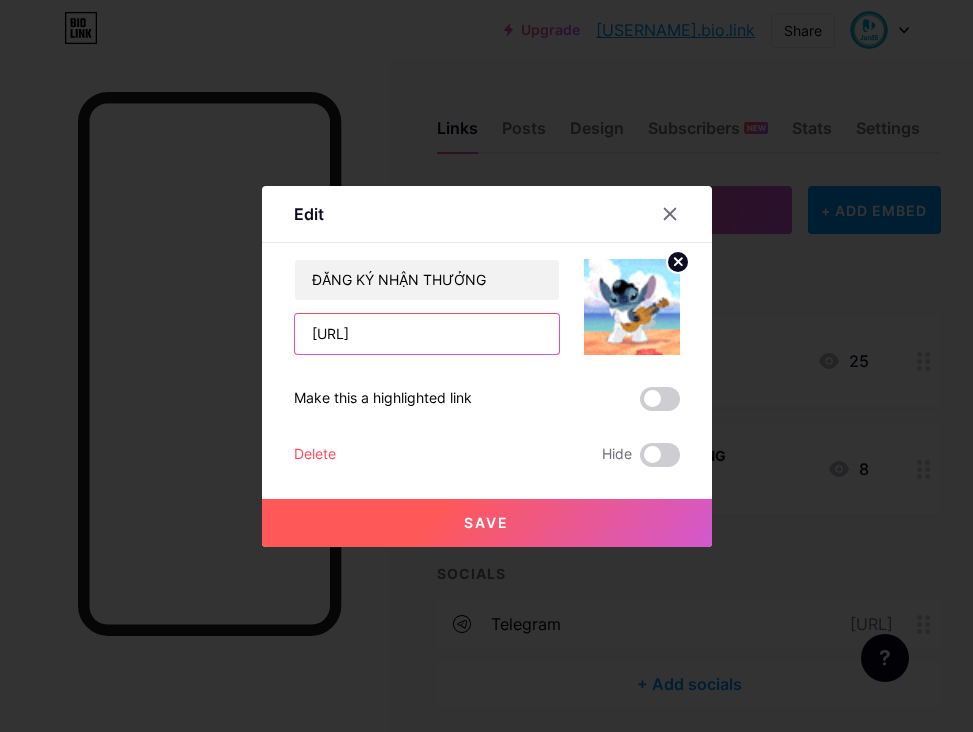 paste on "[URL]" 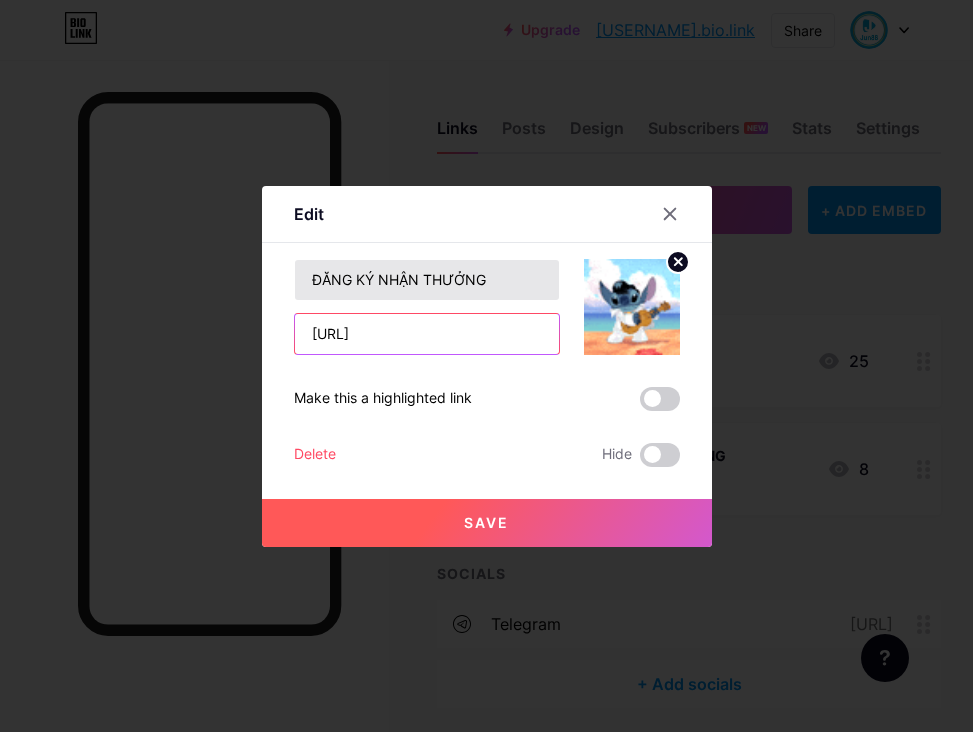 type on "[URL]" 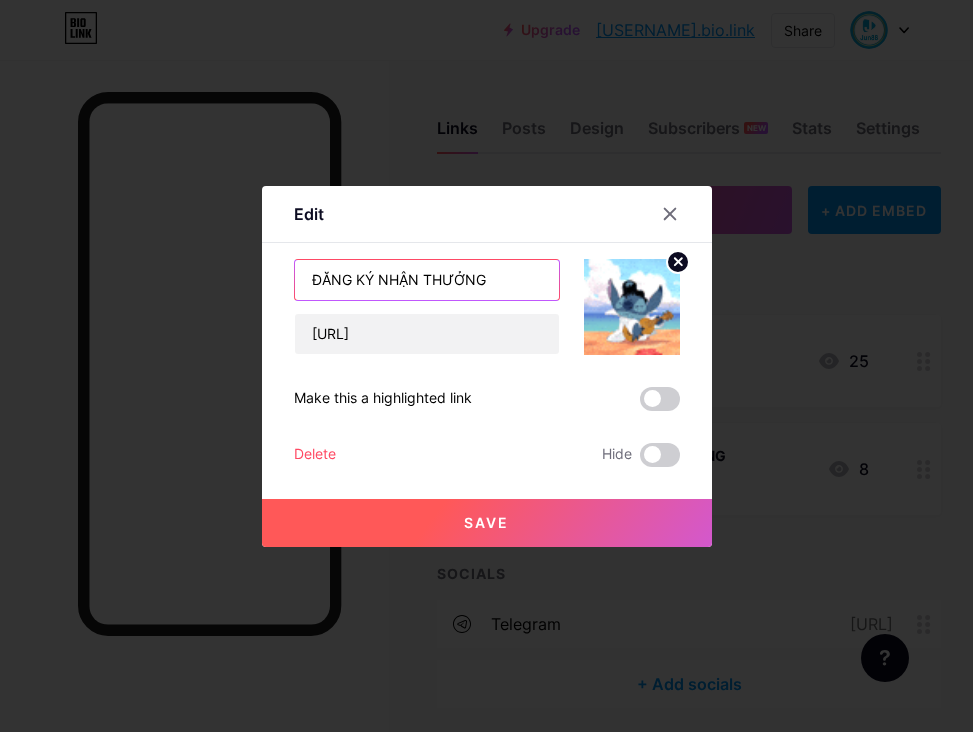 drag, startPoint x: 503, startPoint y: 281, endPoint x: 370, endPoint y: 278, distance: 133.03383 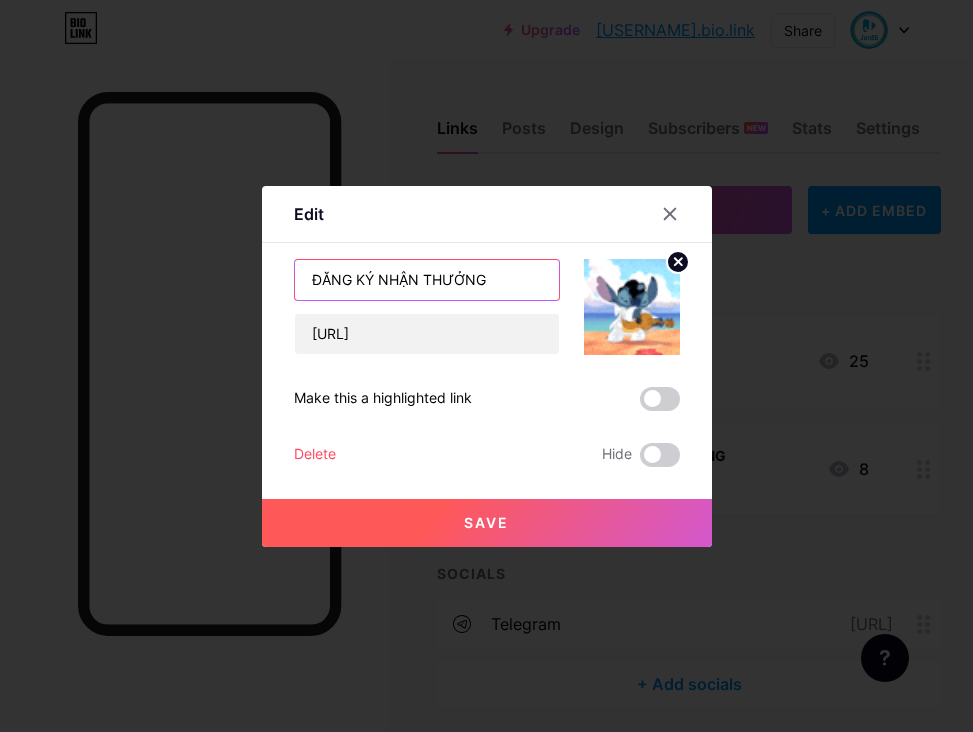 click on "ĐĂNG KÝ NHẬN THƯỞNG" at bounding box center (427, 280) 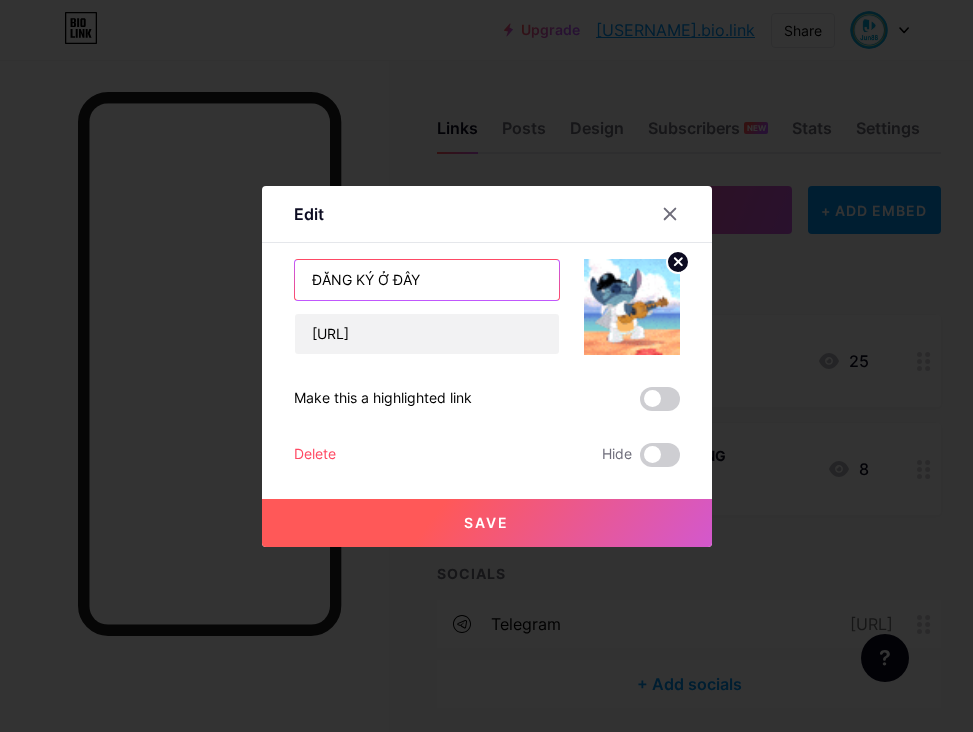 type on "ĐĂNG KÝ Ở ĐÂY" 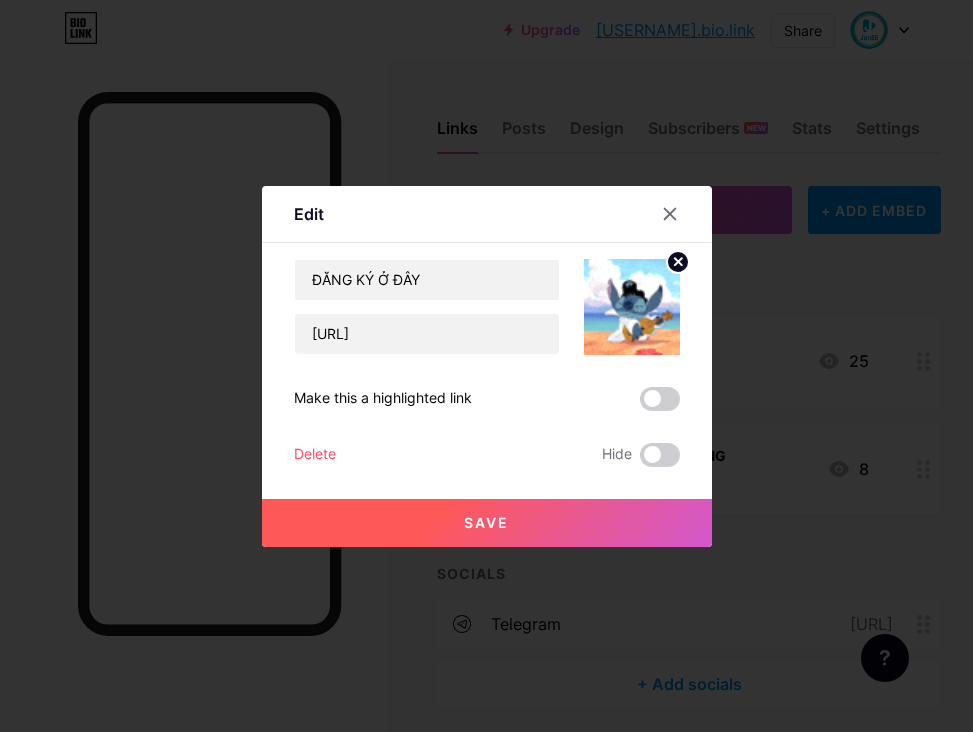 click on "Save" at bounding box center [487, 523] 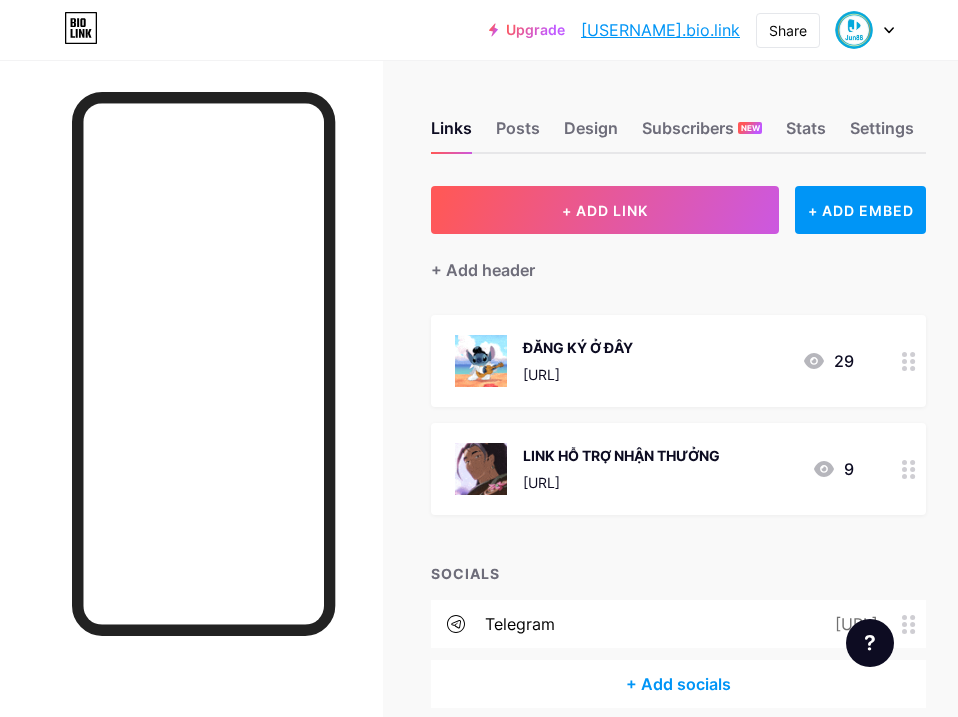 click 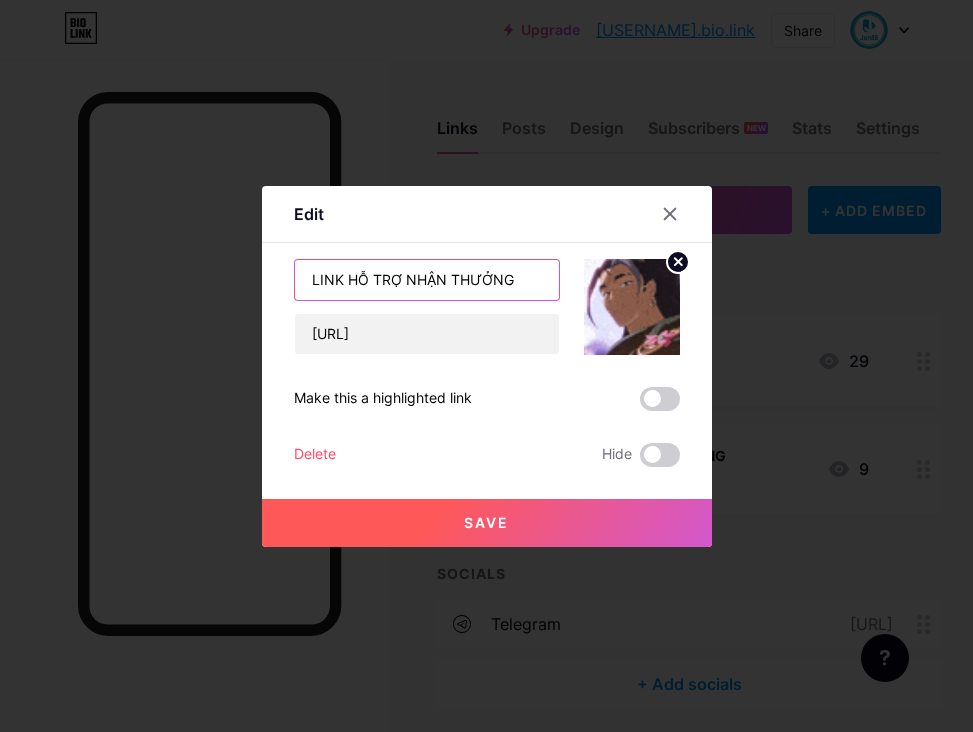 drag, startPoint x: 403, startPoint y: 278, endPoint x: 494, endPoint y: 283, distance: 91.13726 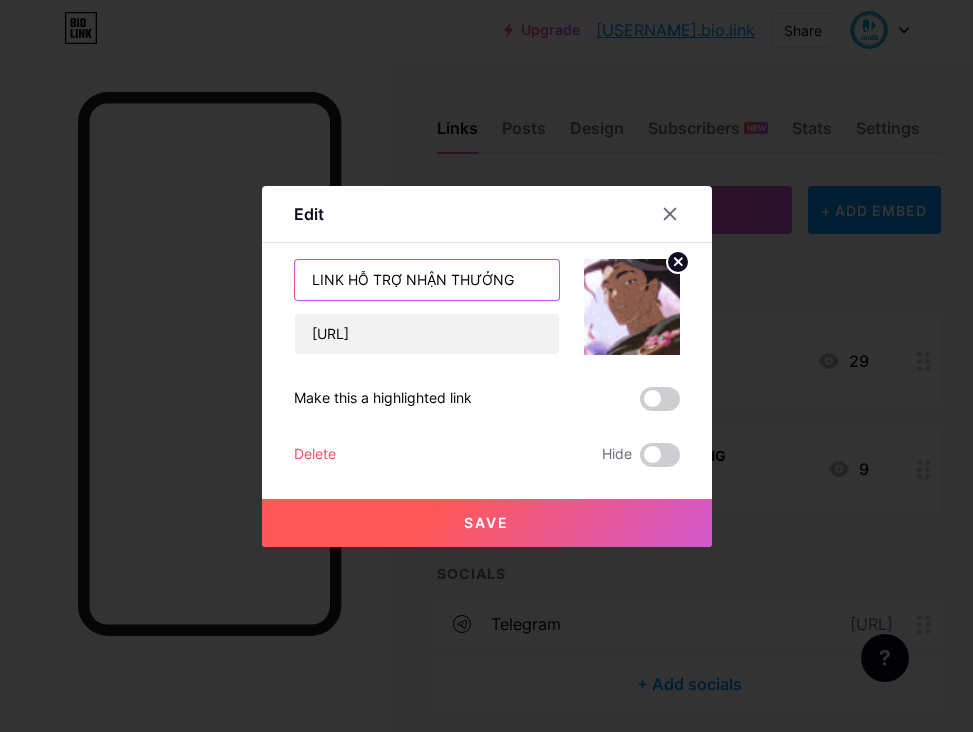 click on "LINK HỖ TRỢ NHẬN THƯỞNG" at bounding box center (427, 280) 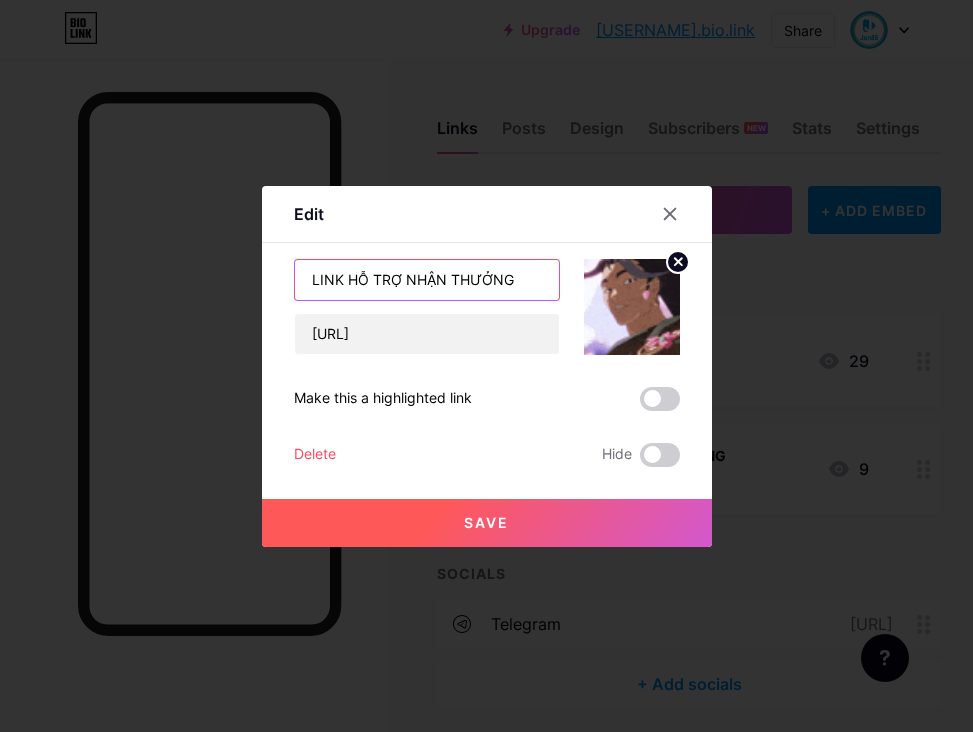 drag, startPoint x: 466, startPoint y: 274, endPoint x: 213, endPoint y: 288, distance: 253.38705 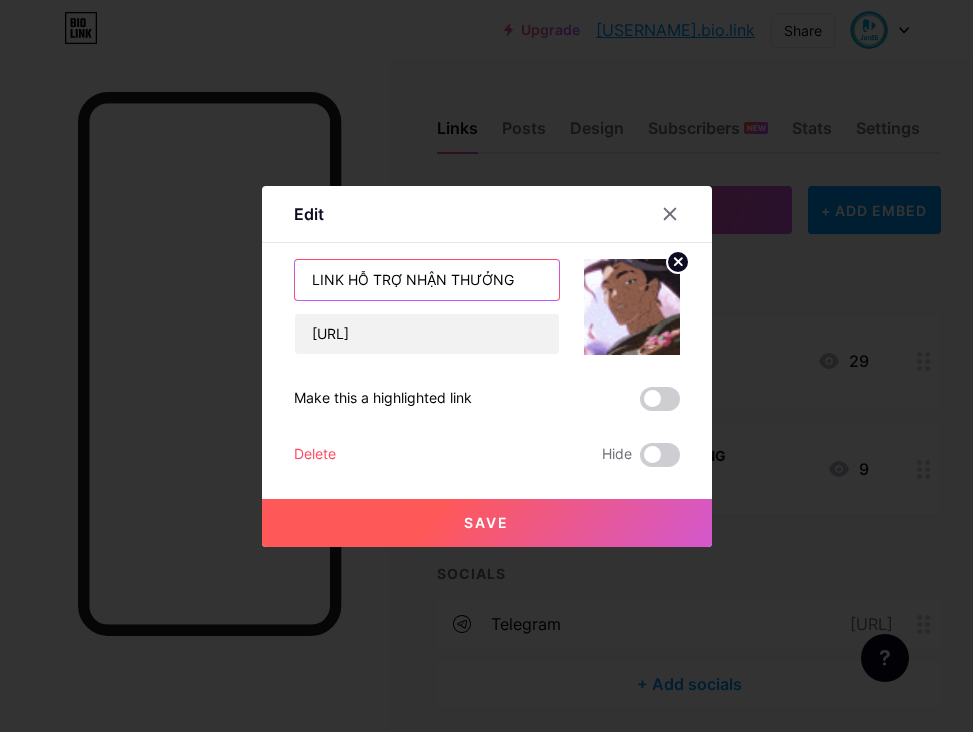 click on "Edit           Content
YouTube
Play YouTube video without leaving your page.
ADD
Vimeo
Play Vimeo video without leaving your page.
ADD
Tiktok
Grow your TikTok following
ADD
Tweet
Embed a tweet.
ADD
Reddit
Showcase your Reddit profile
ADD
Spotify
Embed Spotify to play the preview of a track.
ADD
Twitch
Play Twitch video without leaving your page.
ADD
SoundCloud" at bounding box center [486, 366] 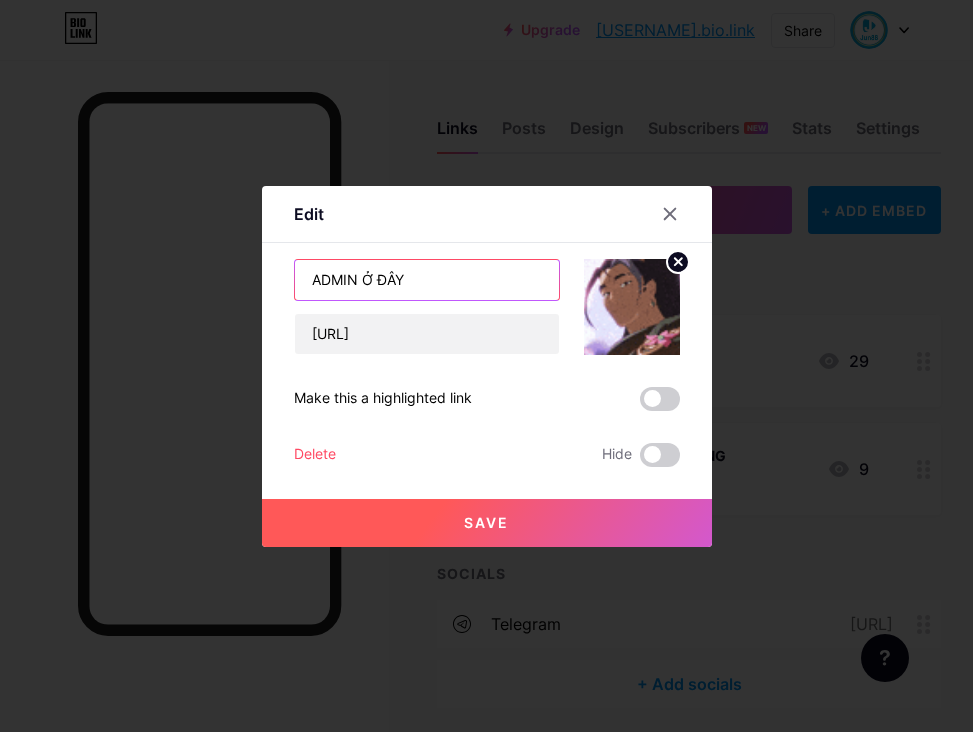 type on "ADMIN Ở ĐÂY" 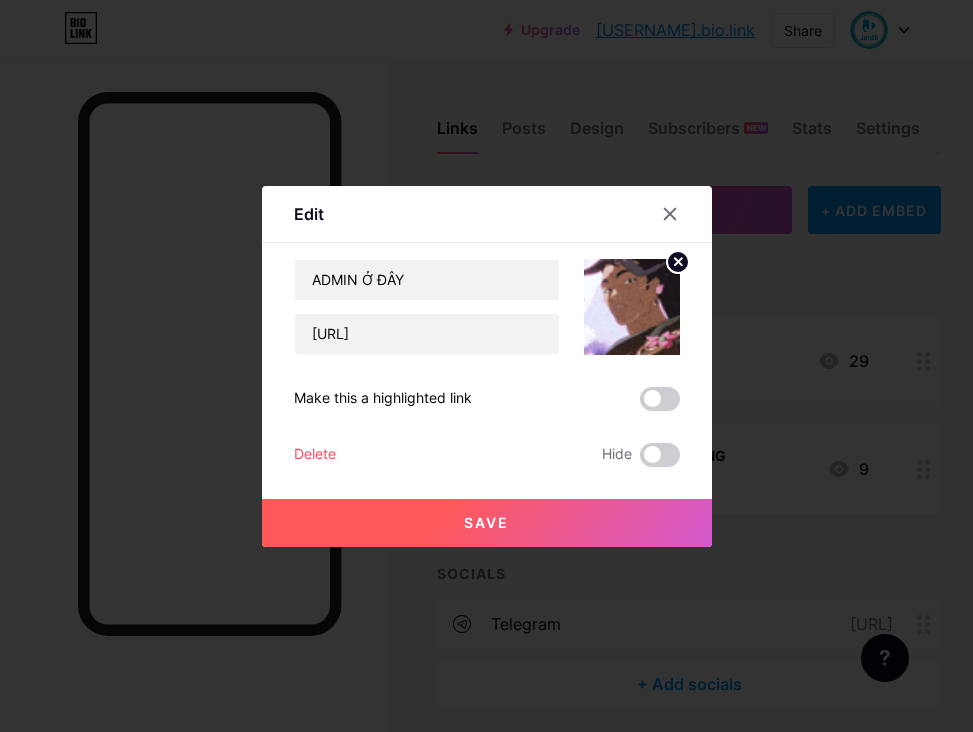 click on "Save" at bounding box center [487, 523] 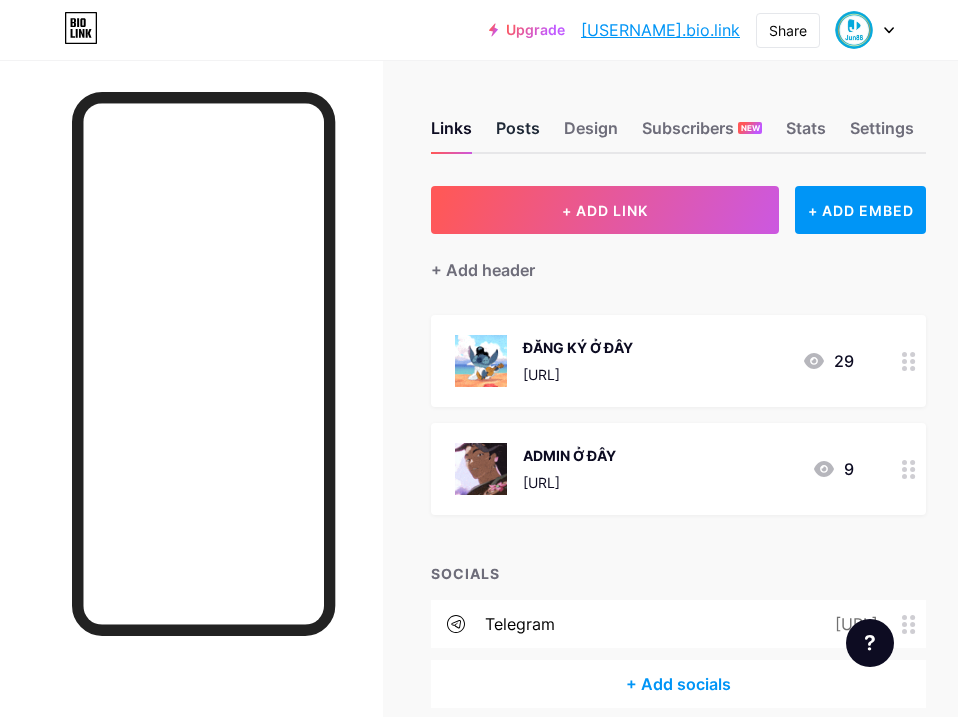 click on "Posts" at bounding box center (518, 134) 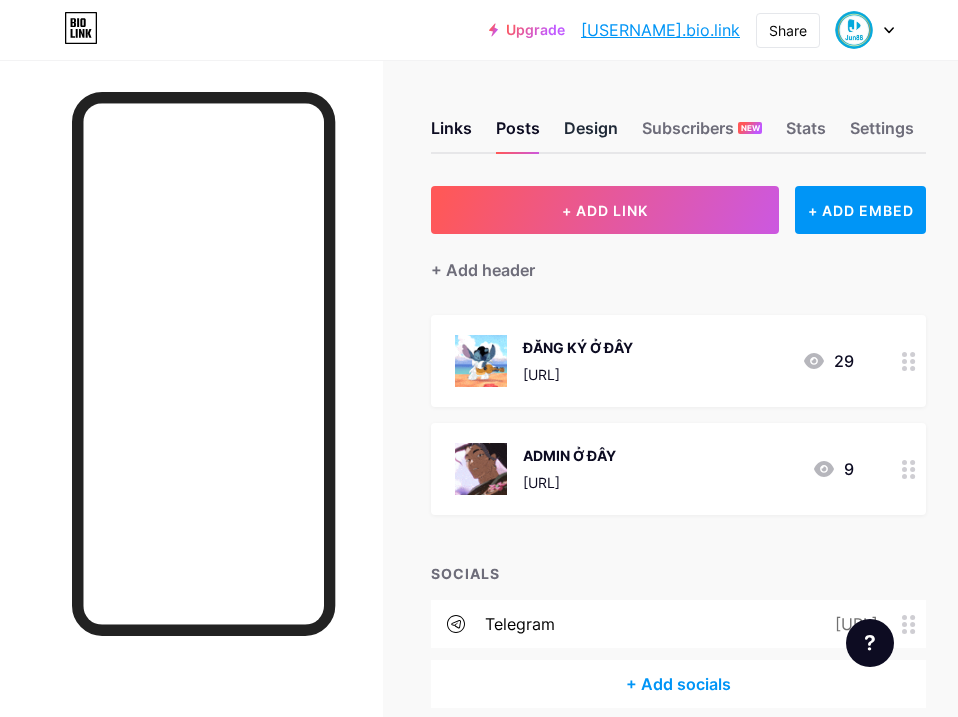 click on "Design" at bounding box center [591, 134] 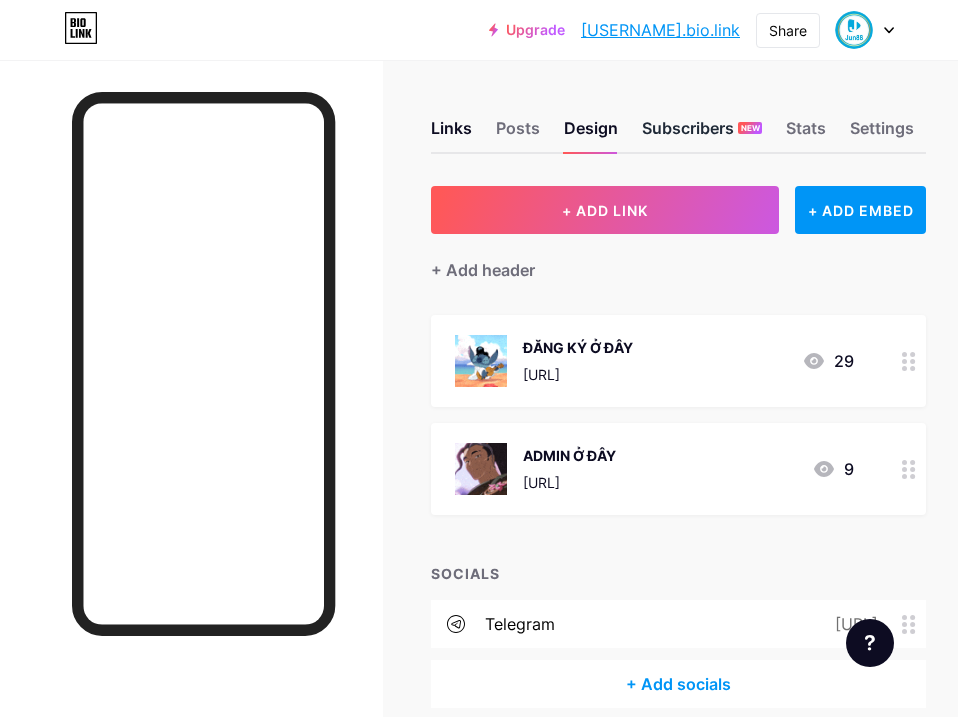 click on "Subscribers
NEW" at bounding box center (702, 134) 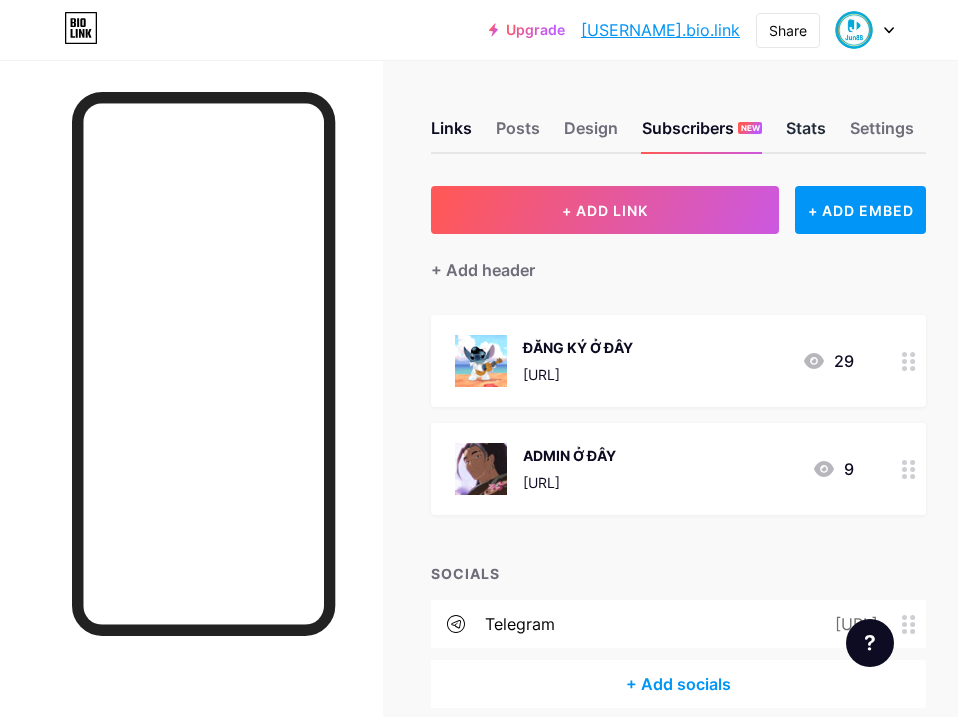click on "Stats" at bounding box center (806, 134) 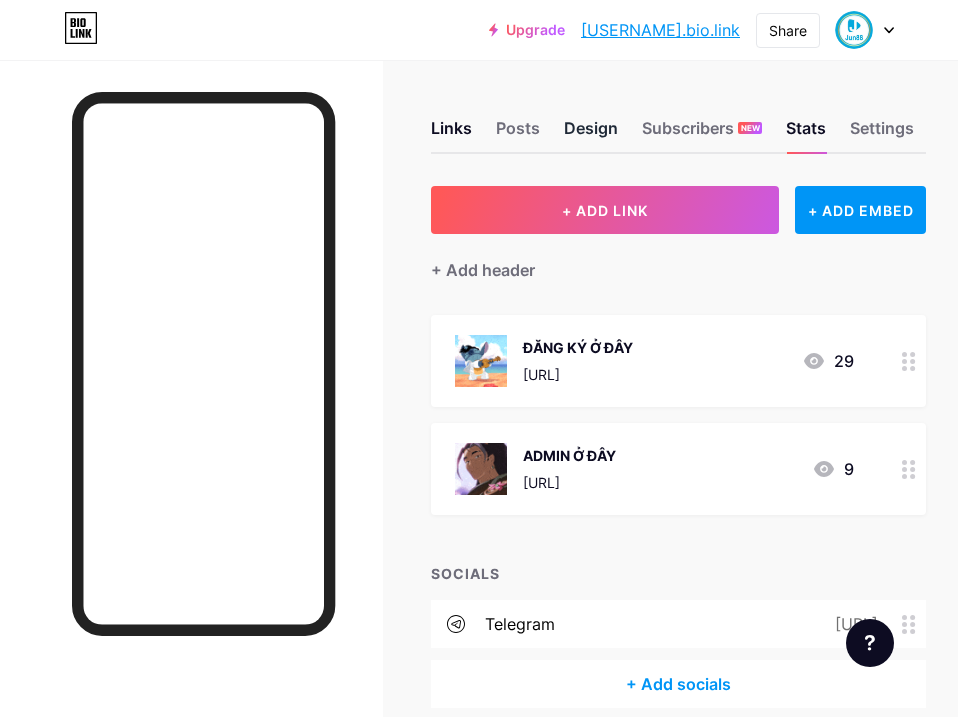 click on "Design" at bounding box center (591, 134) 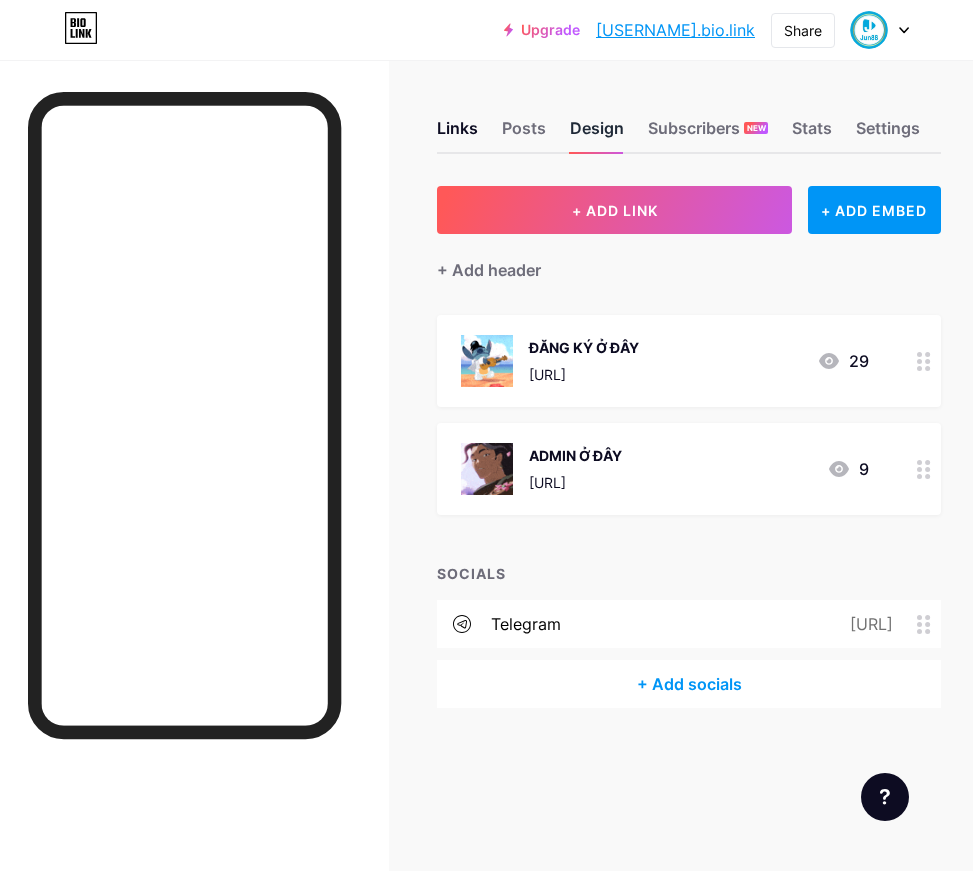 click on "Design" at bounding box center [597, 134] 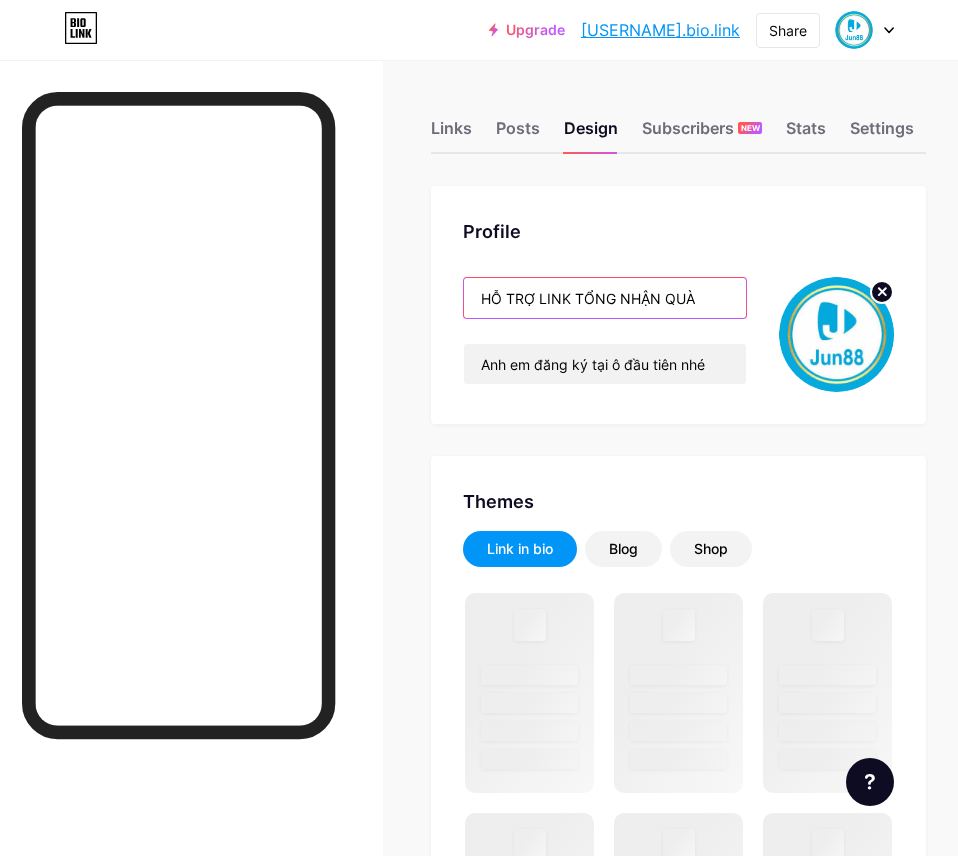 click on "HỖ TRỢ LINK TỔNG NHẬN QUÀ" at bounding box center [605, 298] 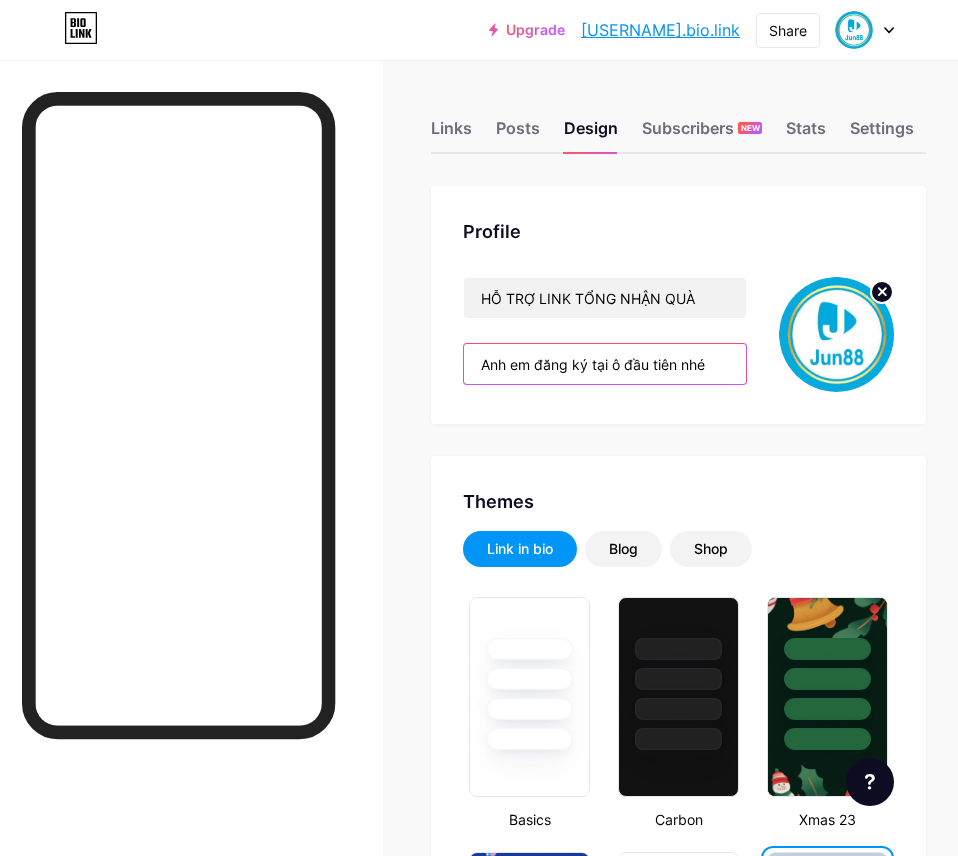 click on "Anh em đăng ký tại ô đầu tiên nhé" at bounding box center [605, 364] 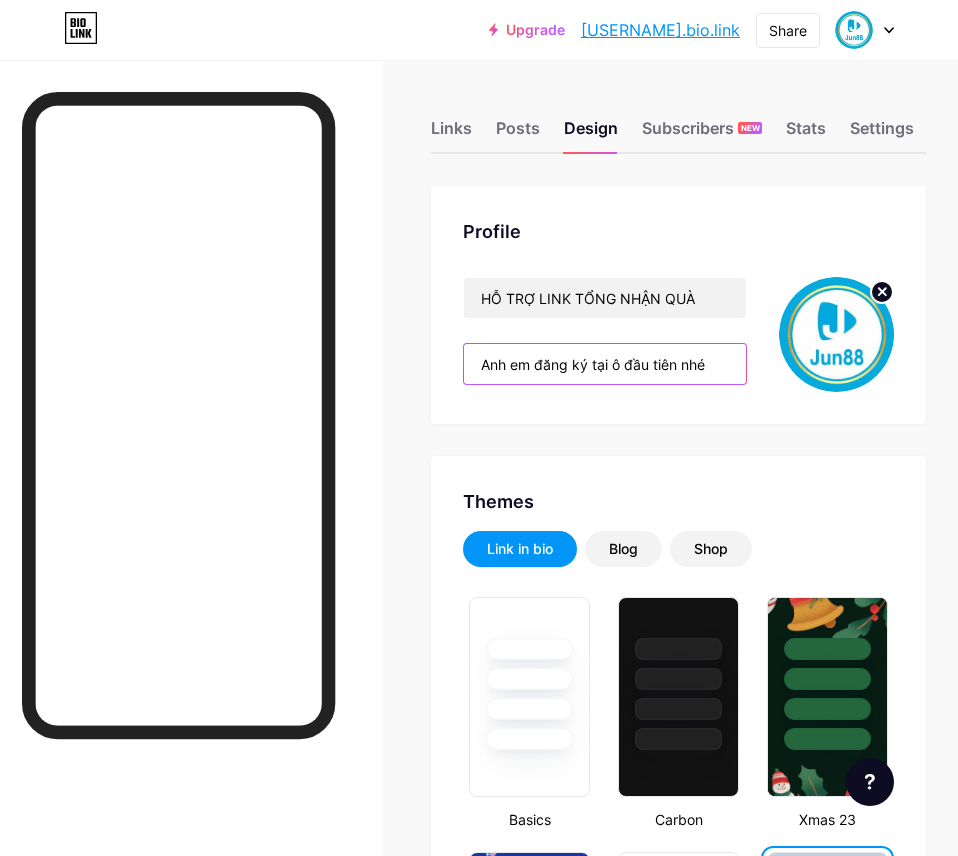 drag, startPoint x: 740, startPoint y: 372, endPoint x: 455, endPoint y: 365, distance: 285.08594 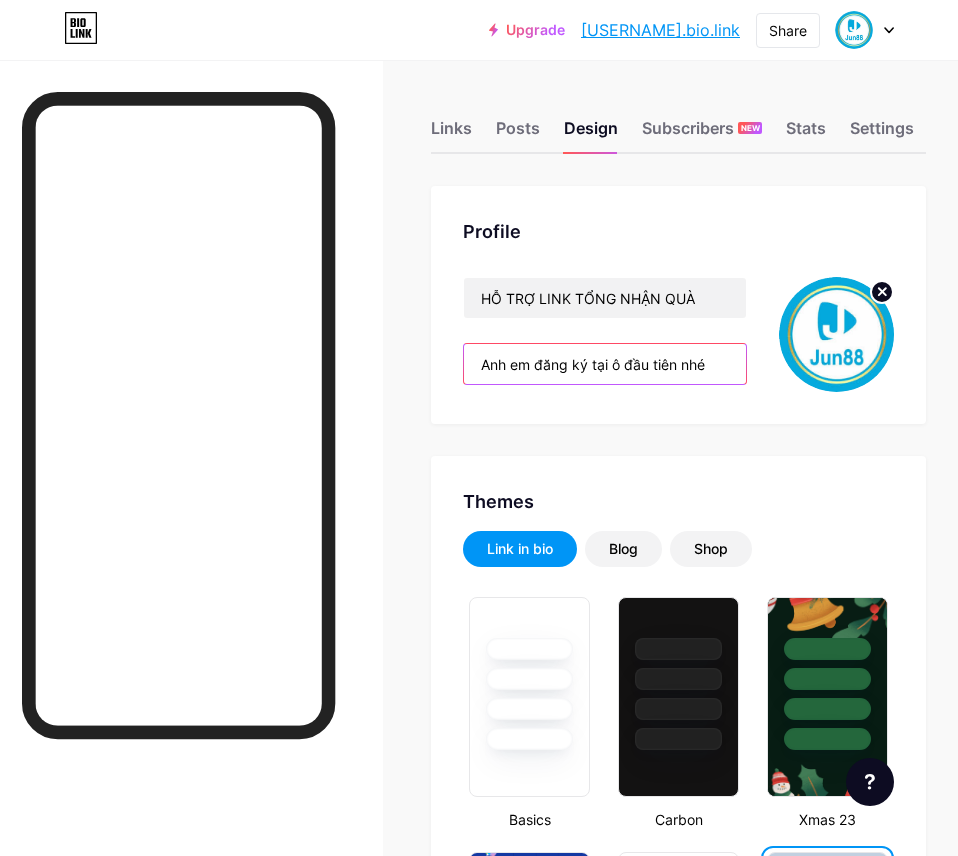 click on "Profile   HỖ TRỢ LINK TỔNG NHẬN QUÀ     Anh em đăng ký tại ô đầu tiên nhé" at bounding box center [678, 305] 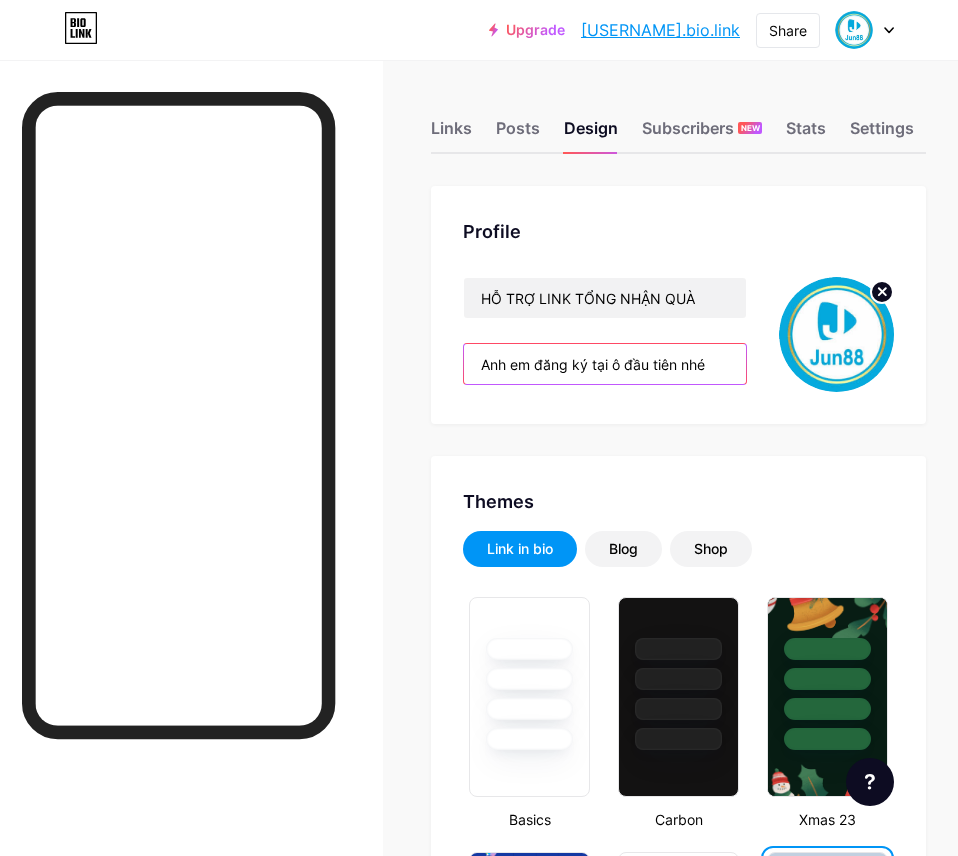 drag, startPoint x: 736, startPoint y: 361, endPoint x: 598, endPoint y: 362, distance: 138.00362 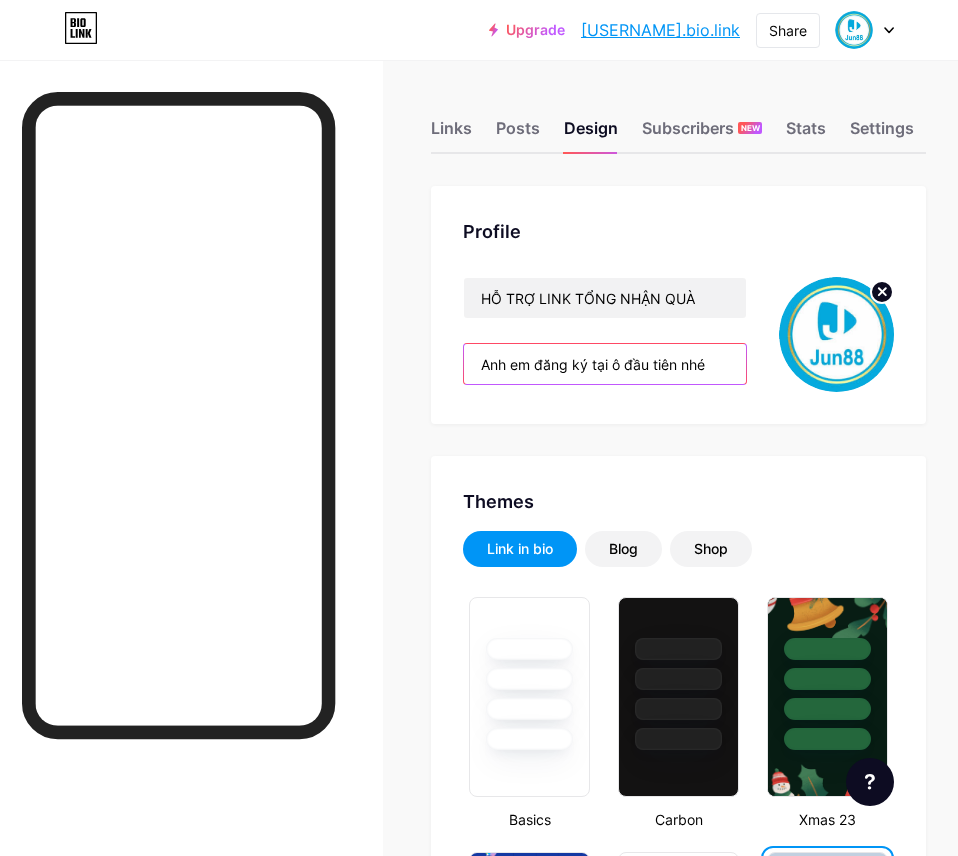 click on "Anh em đăng ký tại ô đầu tiên nhé" at bounding box center (605, 364) 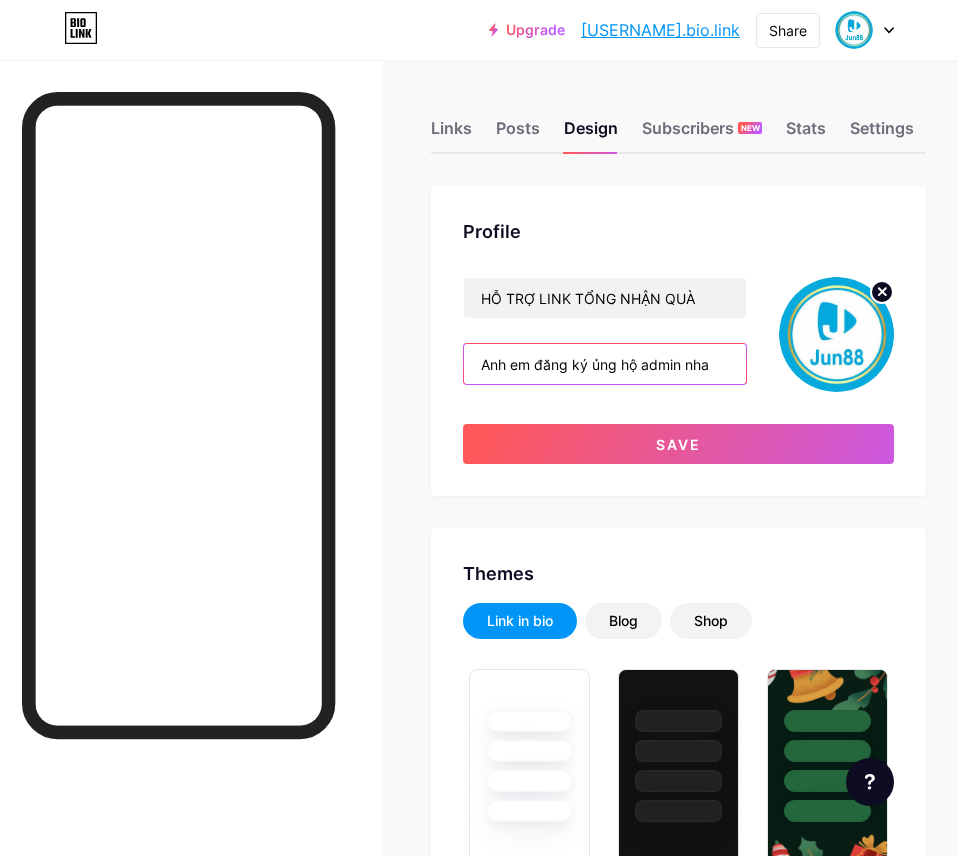 type on "Anh em đăng ký ủng hộ admin nha" 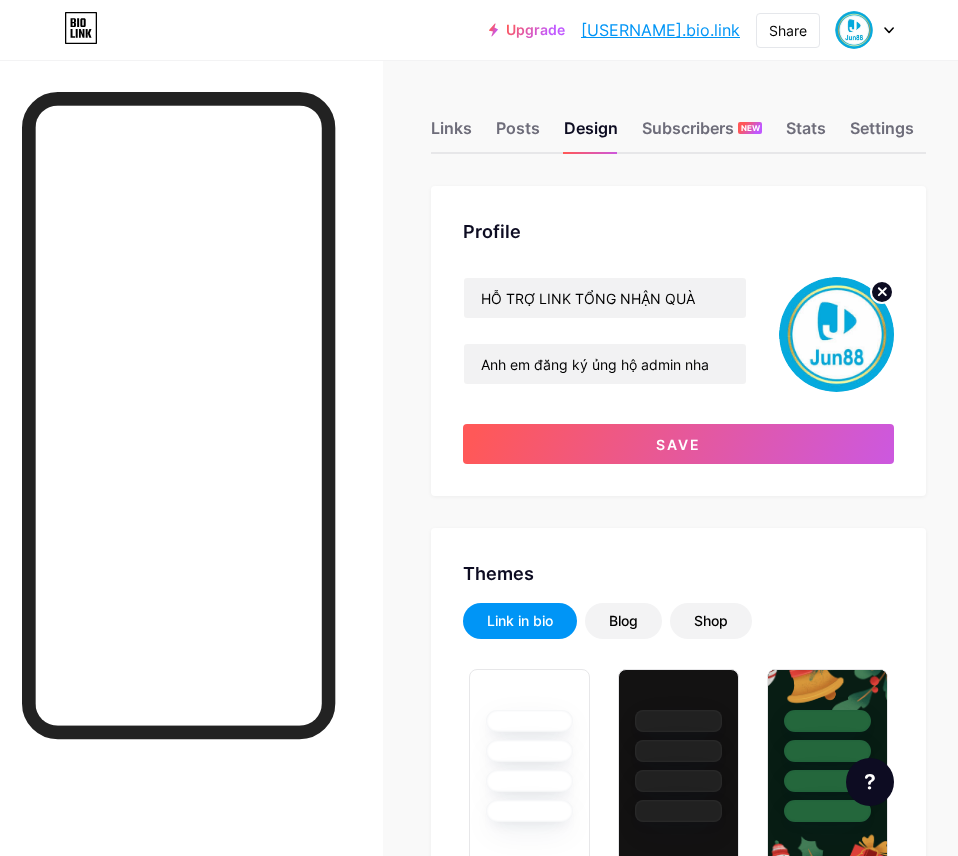 click 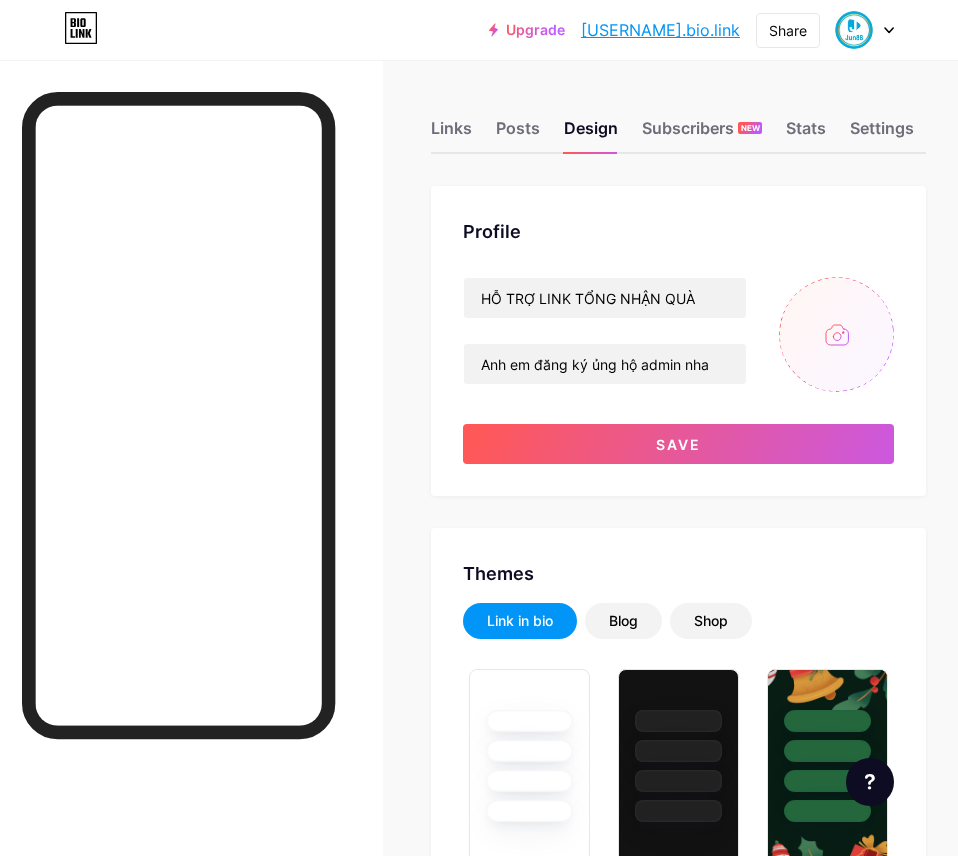 click at bounding box center (836, 334) 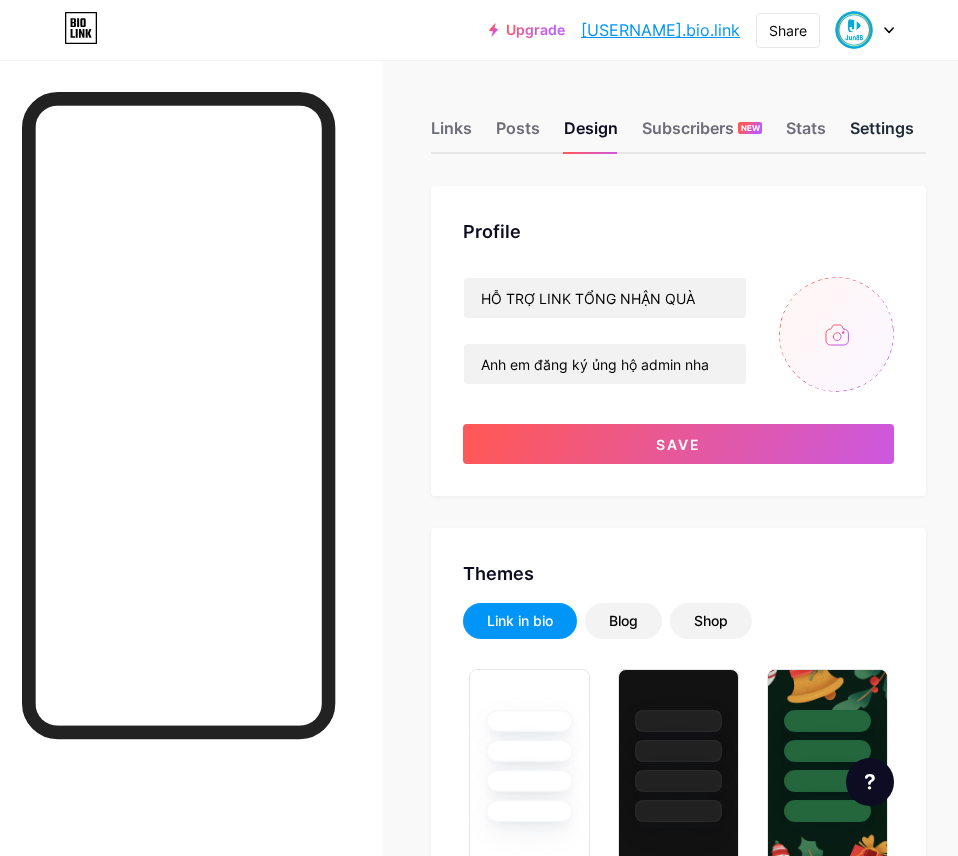 click on "Settings" at bounding box center [882, 134] 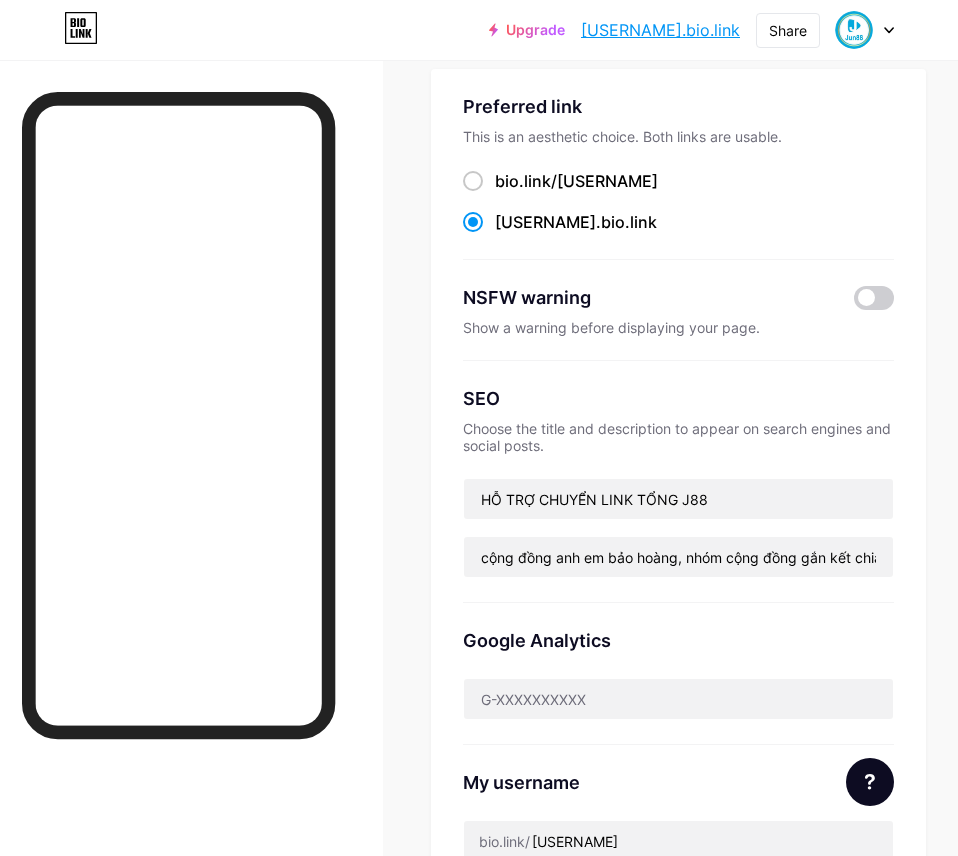 scroll, scrollTop: 400, scrollLeft: 0, axis: vertical 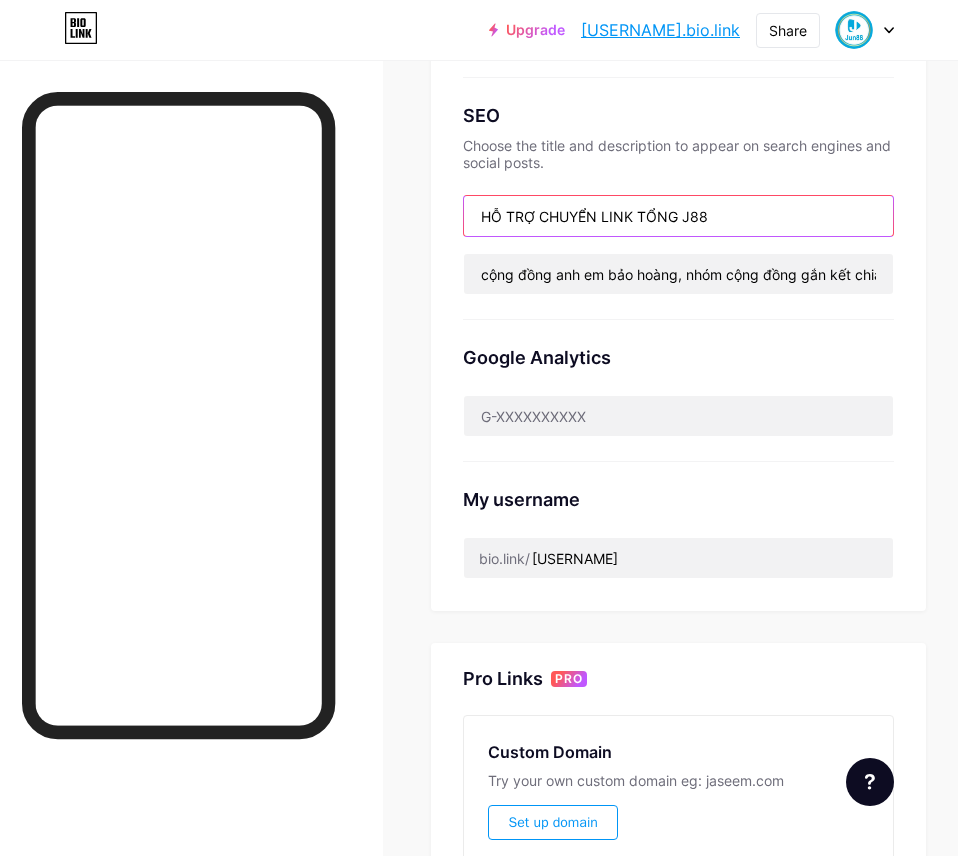 click on "HỖ TRỢ CHUYỂN LINK TỔNG J88" at bounding box center (678, 216) 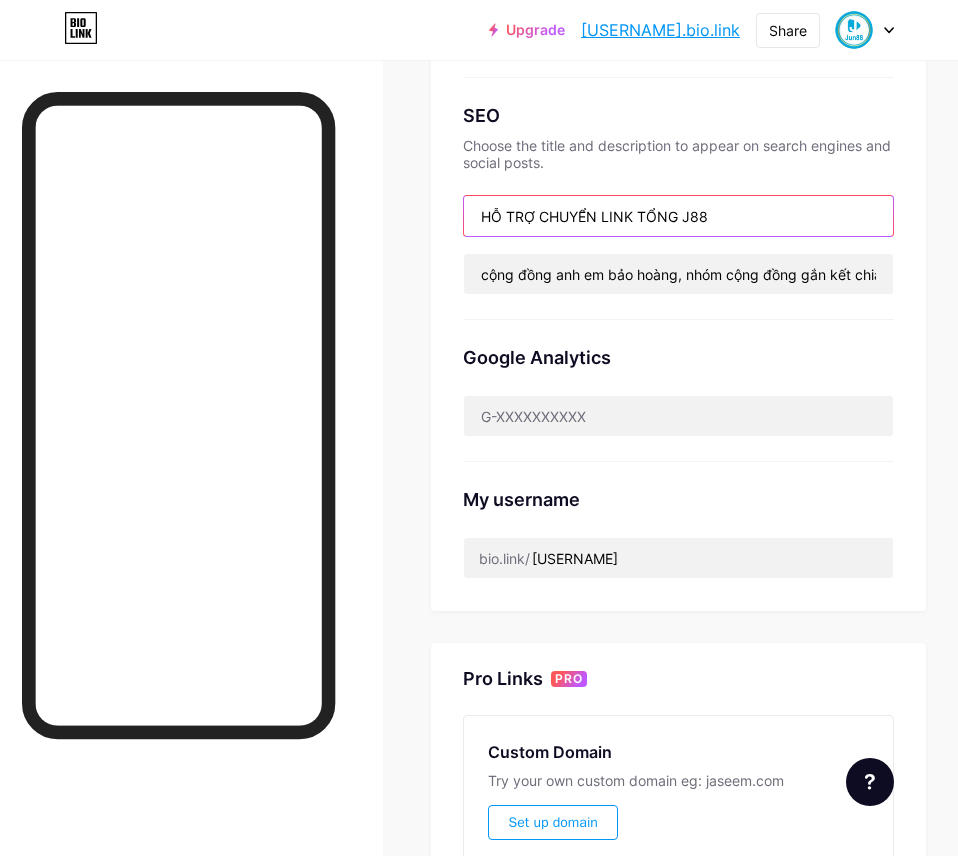 drag, startPoint x: 720, startPoint y: 211, endPoint x: 645, endPoint y: 206, distance: 75.16648 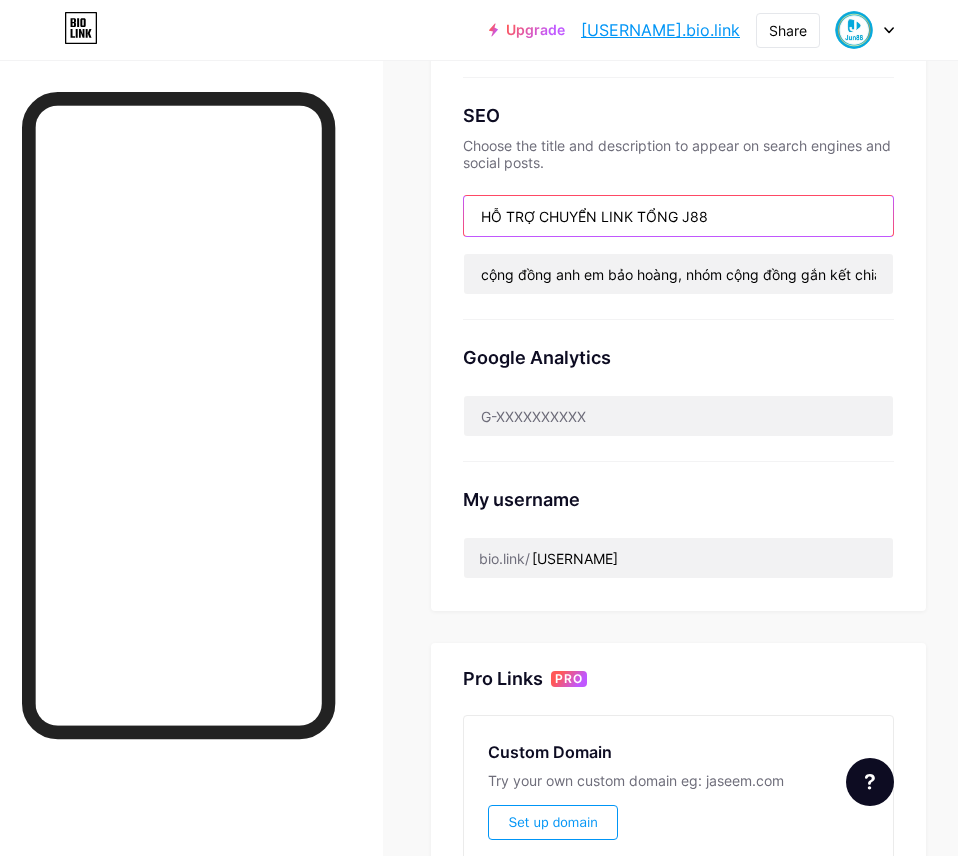 click on "HỖ TRỢ CHUYỂN LINK TỔNG J88" at bounding box center (678, 216) 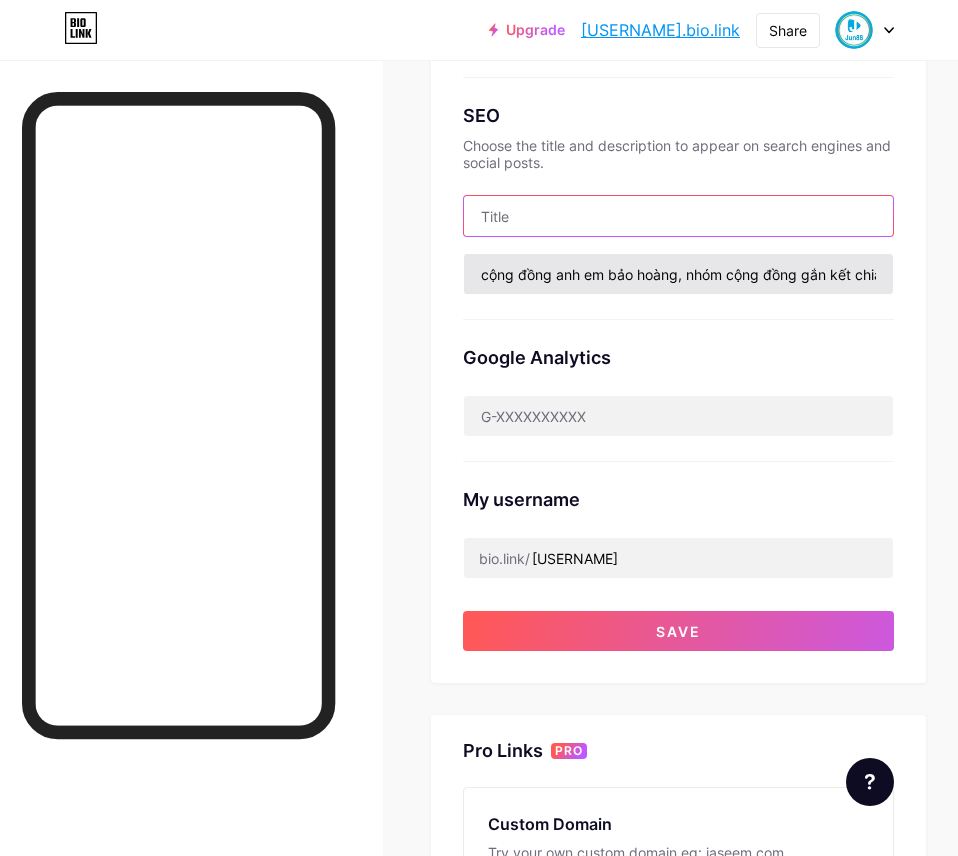 type 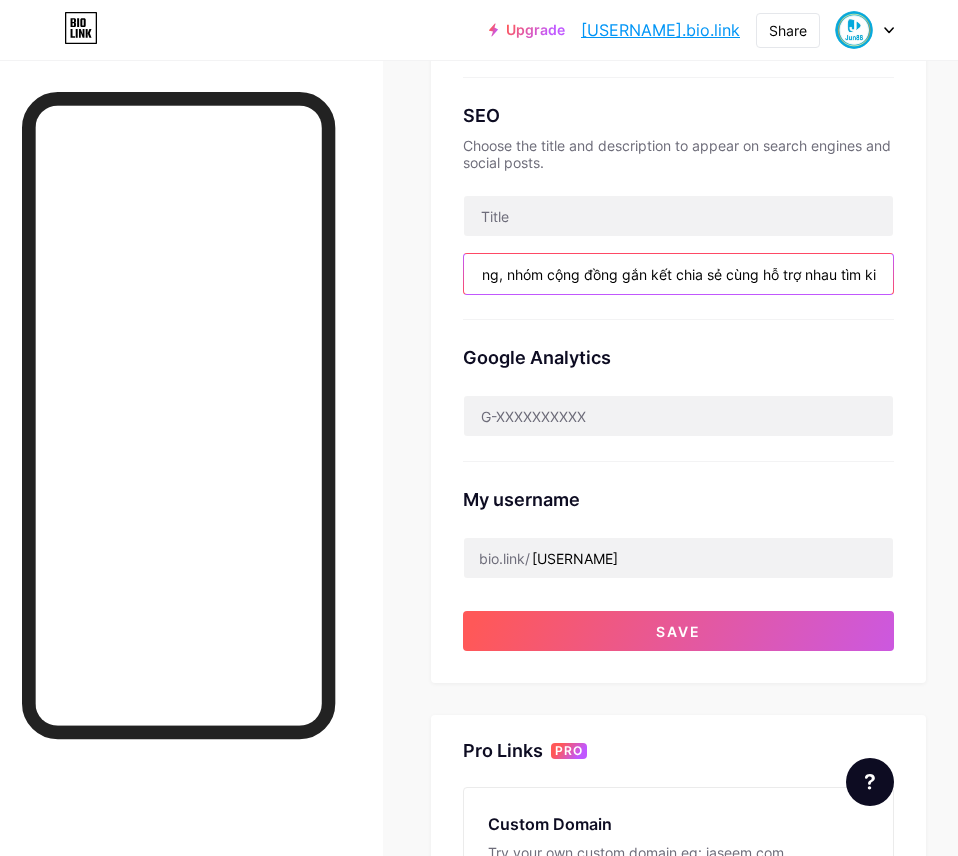 scroll, scrollTop: 0, scrollLeft: 603, axis: horizontal 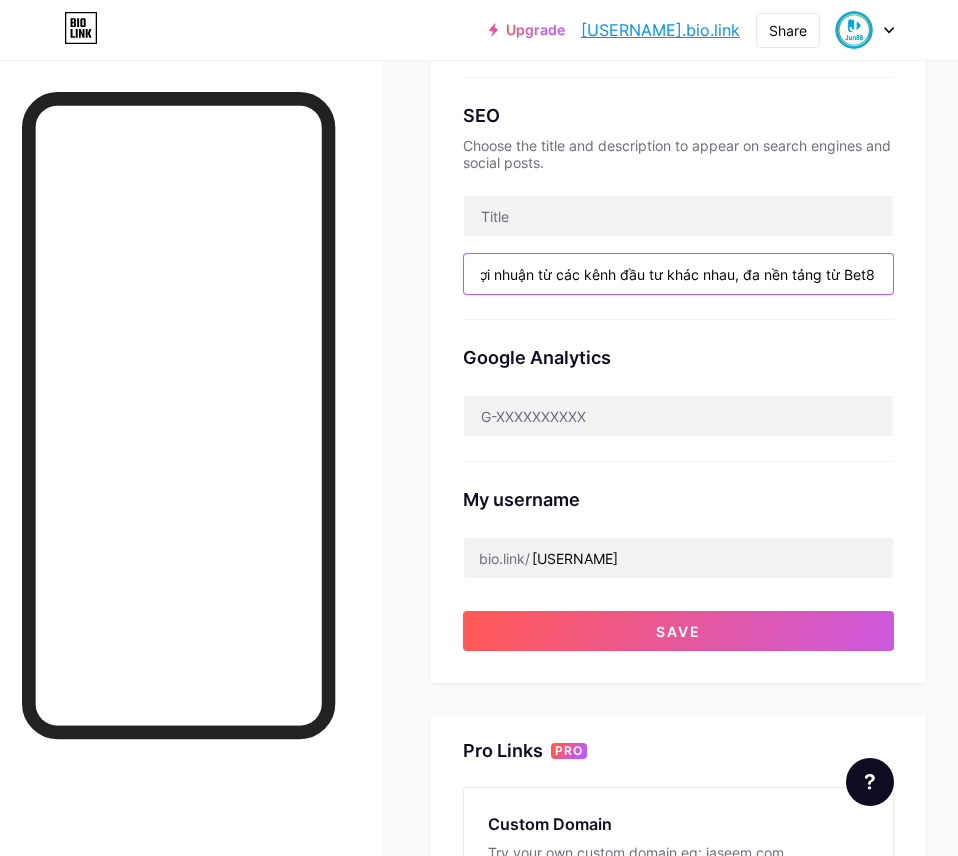 drag, startPoint x: 562, startPoint y: 280, endPoint x: 1015, endPoint y: 273, distance: 453.05408 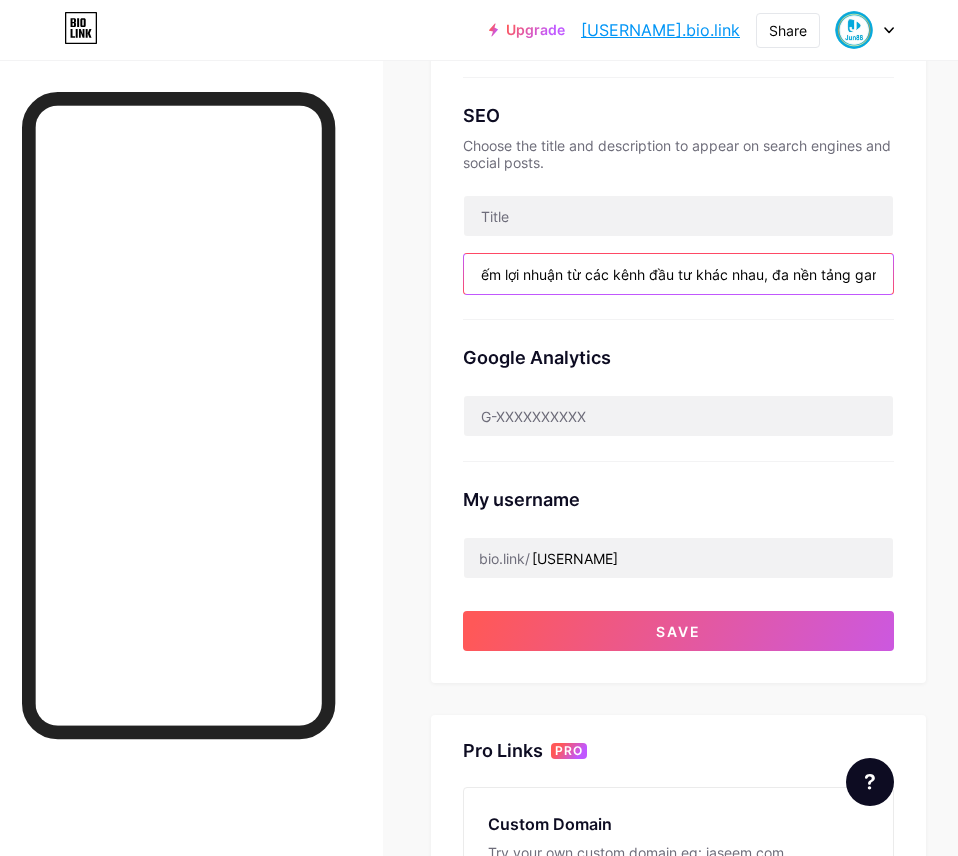 scroll, scrollTop: 0, scrollLeft: 582, axis: horizontal 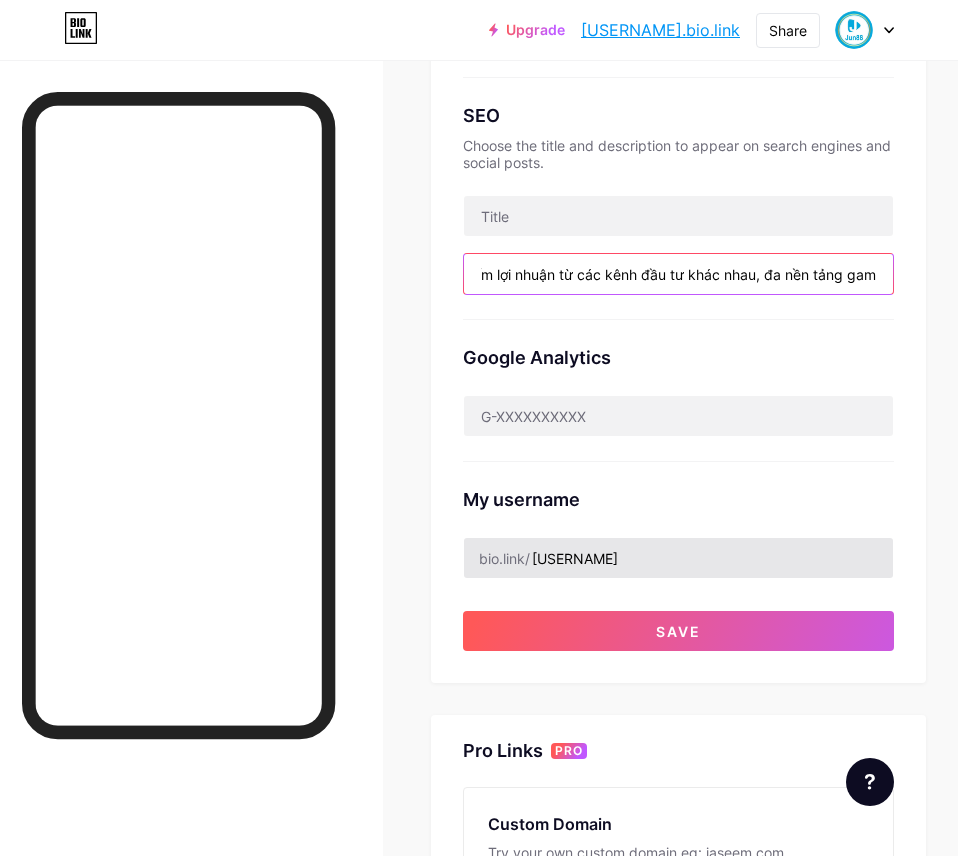 type on "cộng đồng anh em bảo hoàng, nhóm cộng đồng gắn kết chia sẻ cùng hỗ trợ nhau tìm kiếm lợi nhuận từ các kênh đầu tư khác nhau, đa nền tảng game" 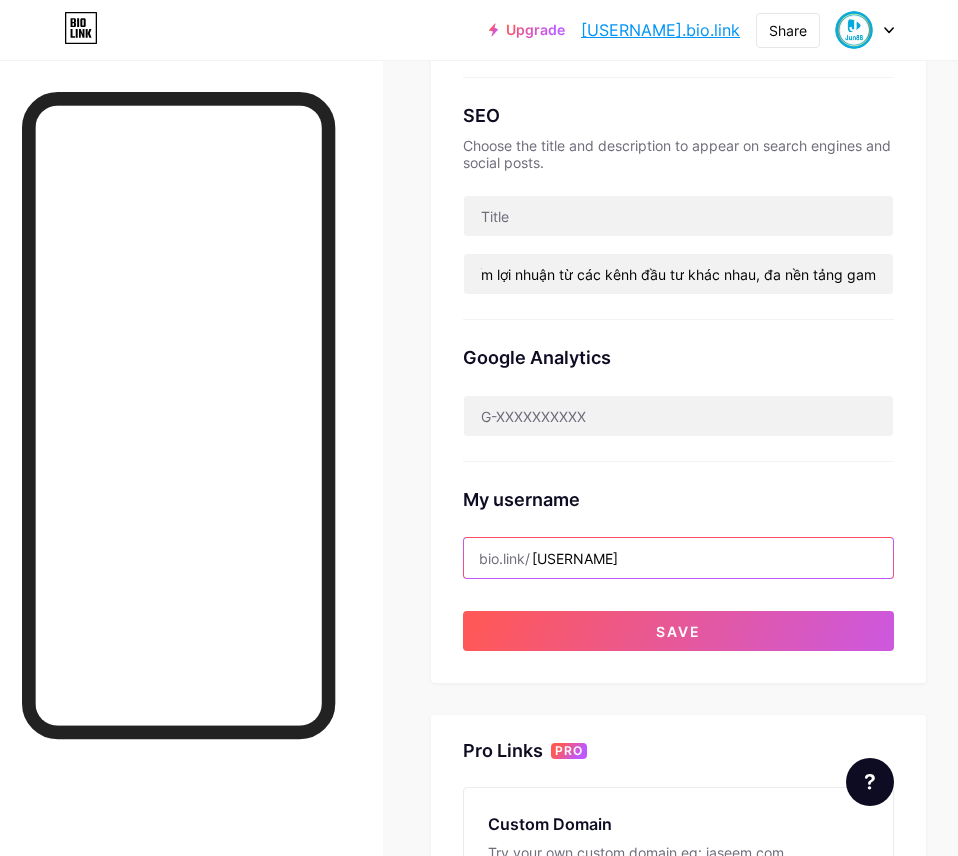 scroll, scrollTop: 0, scrollLeft: 0, axis: both 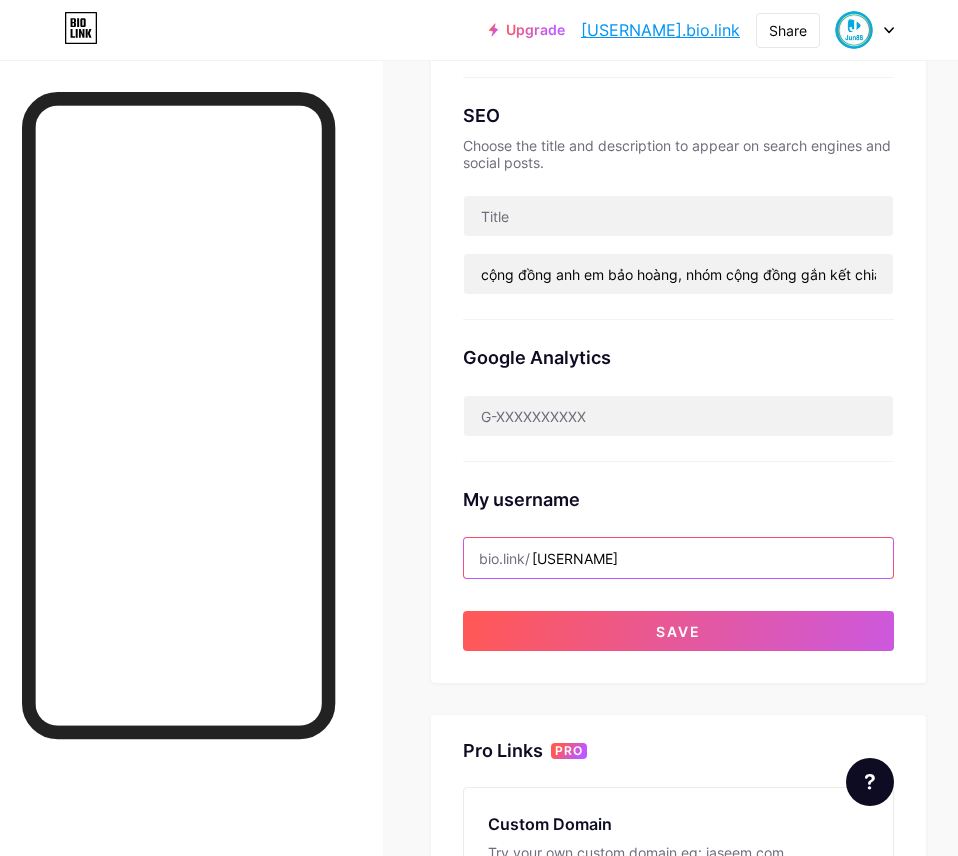 drag, startPoint x: 648, startPoint y: 558, endPoint x: 538, endPoint y: 562, distance: 110.0727 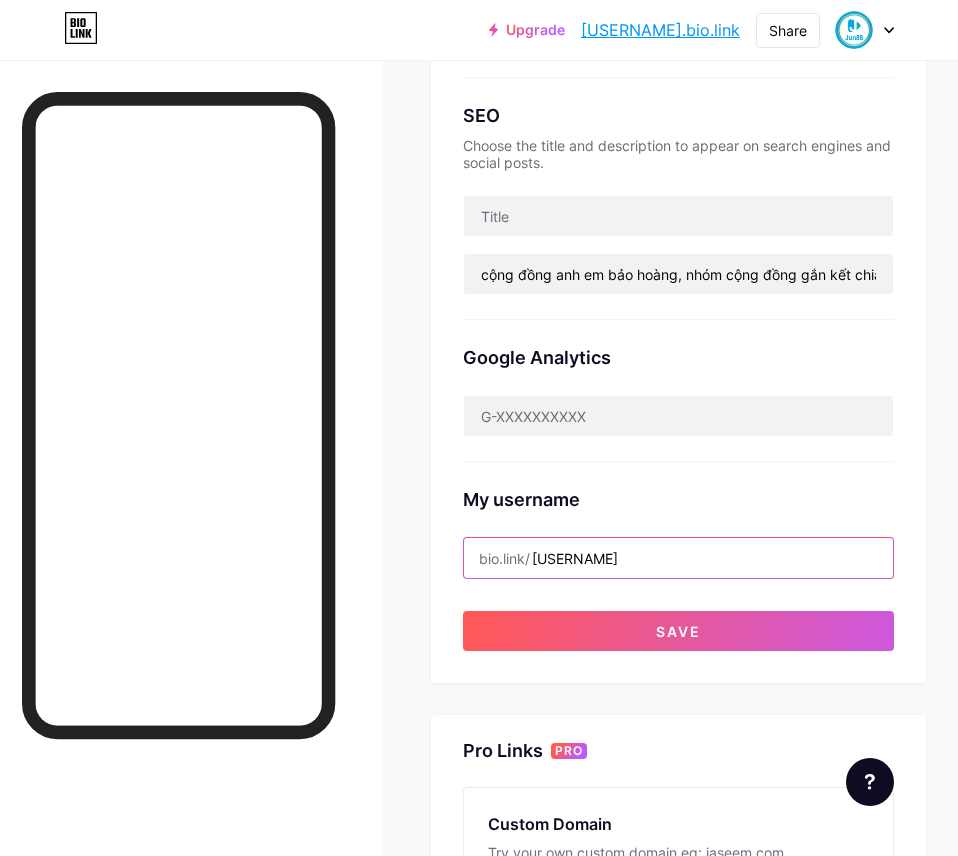 click on "[USERNAME]" at bounding box center [678, 558] 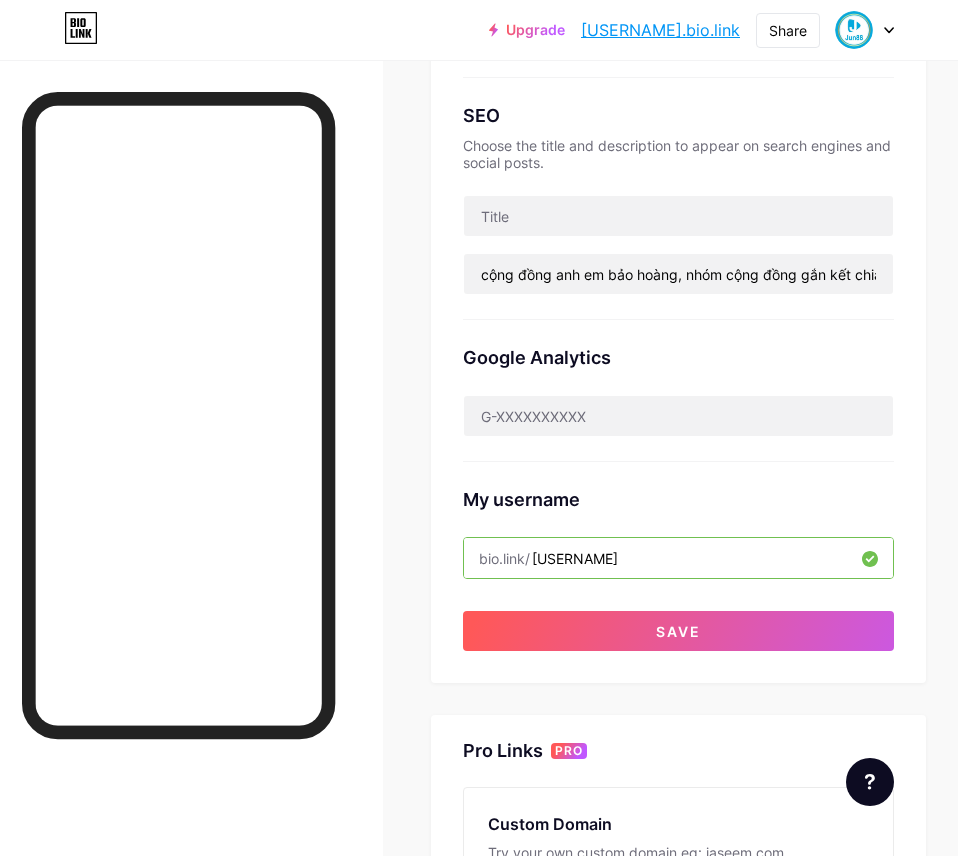 click on "Preferred link   This is an aesthetic choice. Both links are usable.
bio.link/ [USERNAME]       [USERNAME] .bio.link
NSFW warning       Show a warning before displaying your page.     SEO   Choose the title and description to appear on search engines and social posts.       cộng đồng anh em bảo hoàng, nhóm cộng đồng gắn kết chia sẻ cùng hỗ trợ nhau tìm kiếm lợi nhuận từ các kênh đầu tư khác nhau, đa nền tảng game     Google Analytics       My username   bio.link/   [USERNAME]           Save" at bounding box center [678, 234] 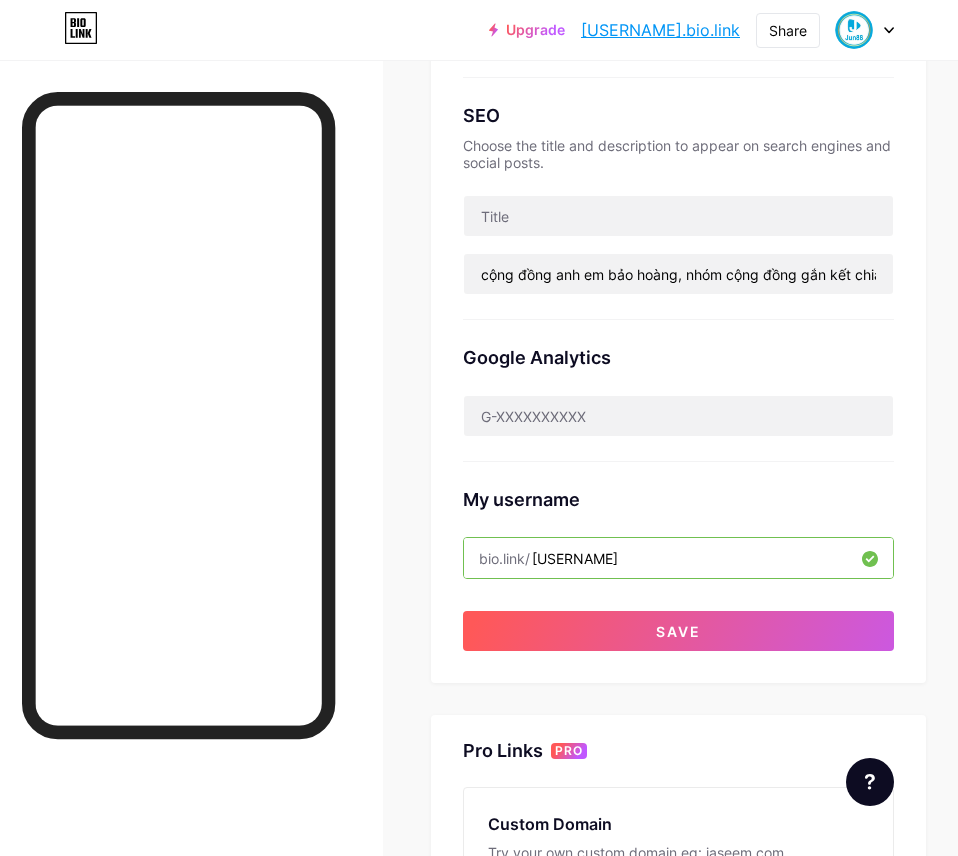 click on "bio.link/ [USERNAME]" at bounding box center [678, 558] 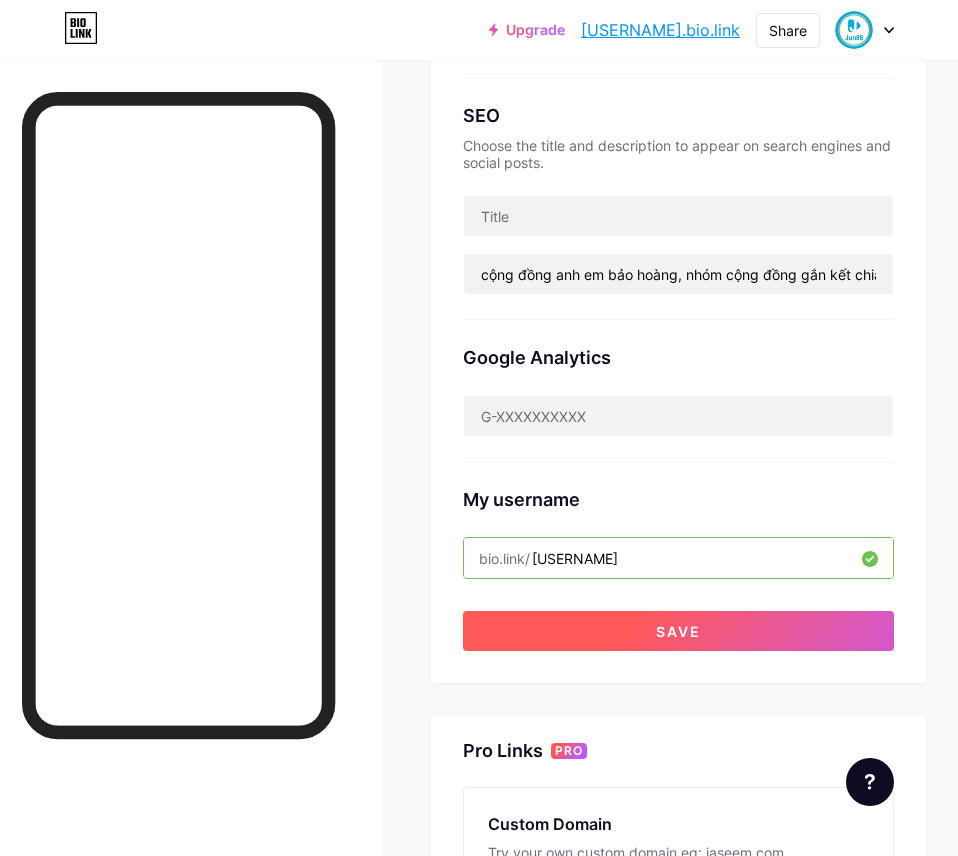 type on "[USERNAME]" 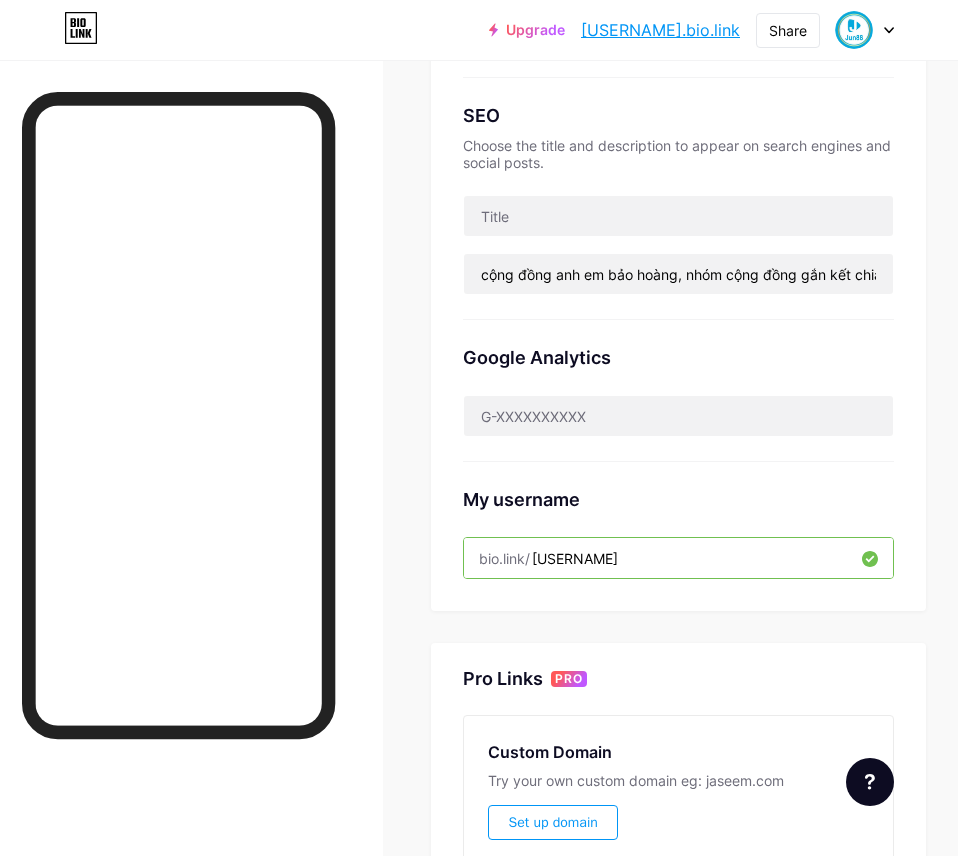 click on "[USERNAME].bio.link" at bounding box center (660, 30) 